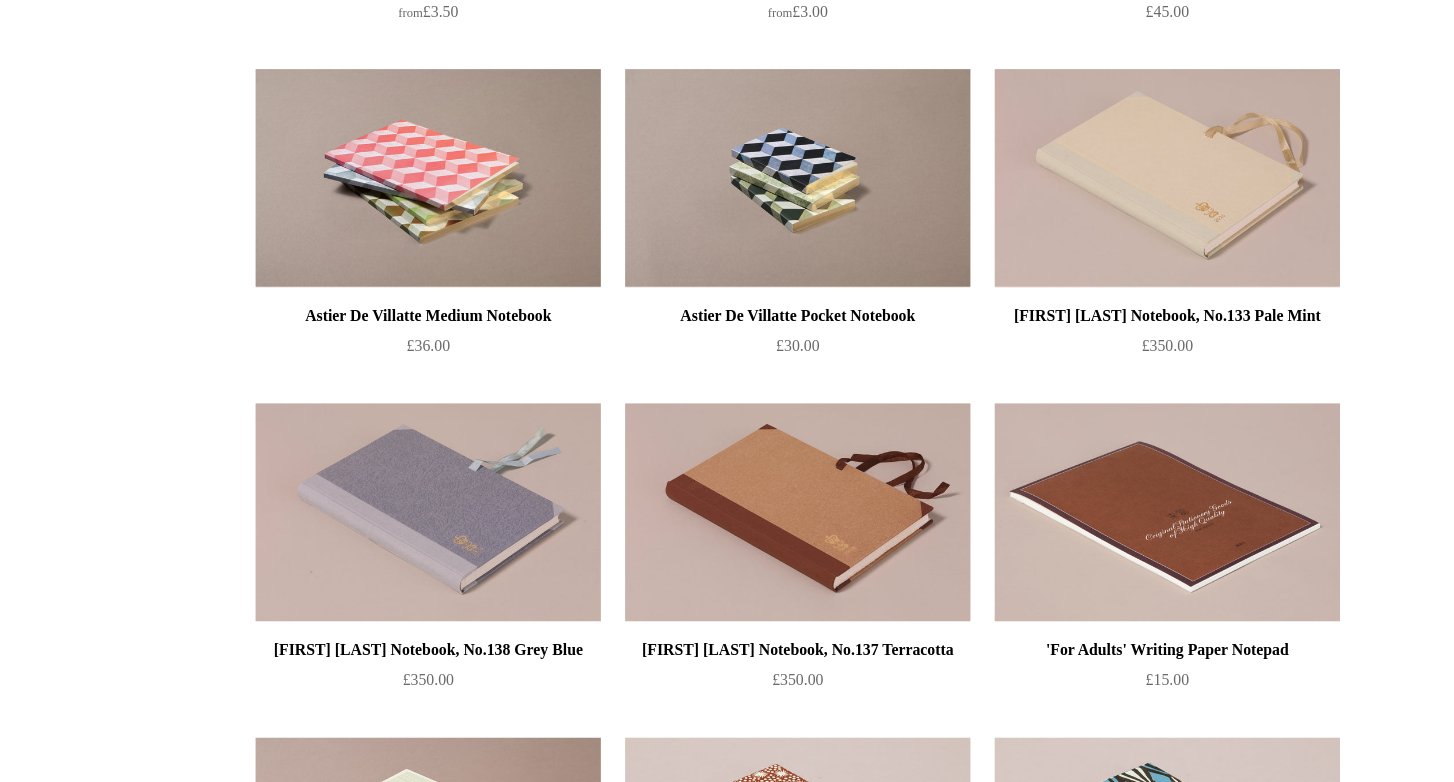 scroll, scrollTop: 6423, scrollLeft: 0, axis: vertical 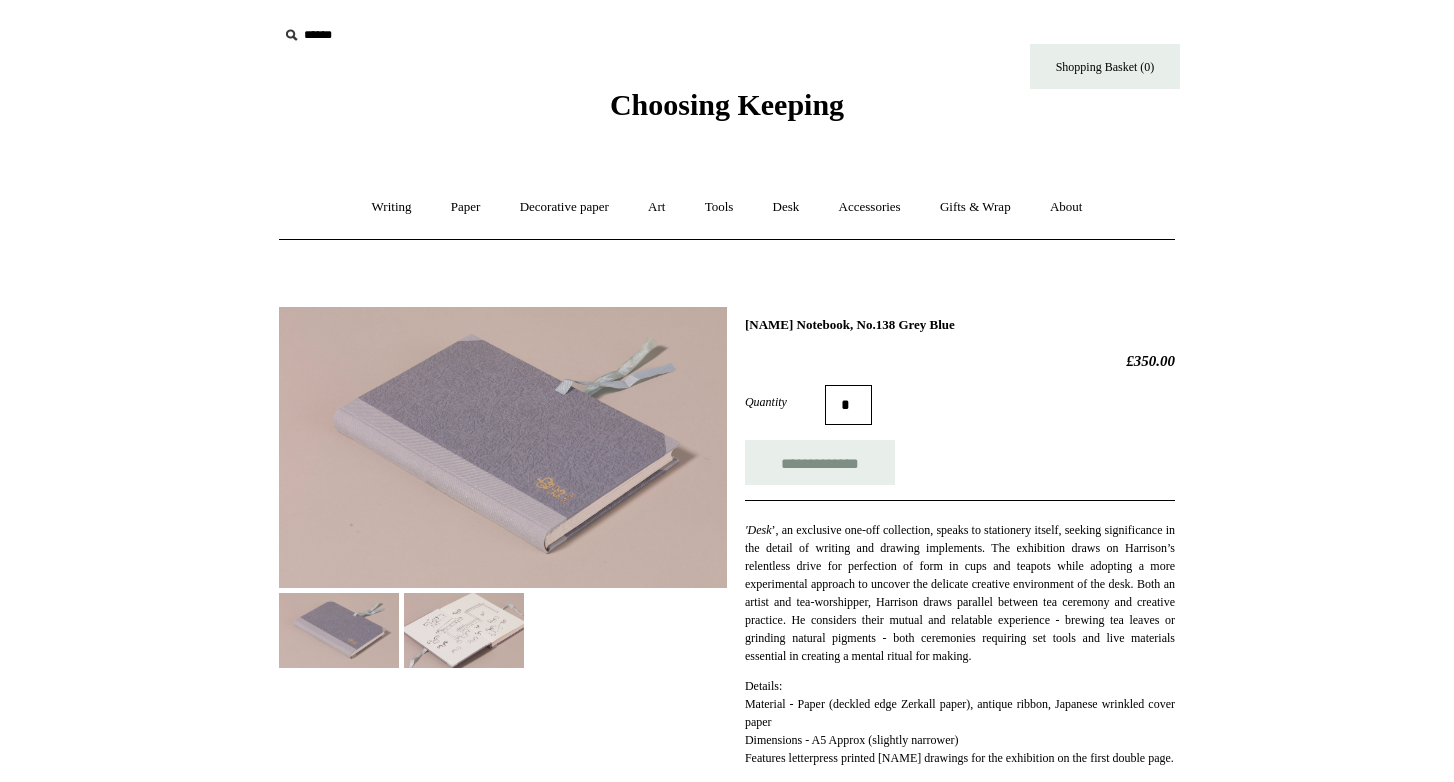 click at bounding box center (464, 630) 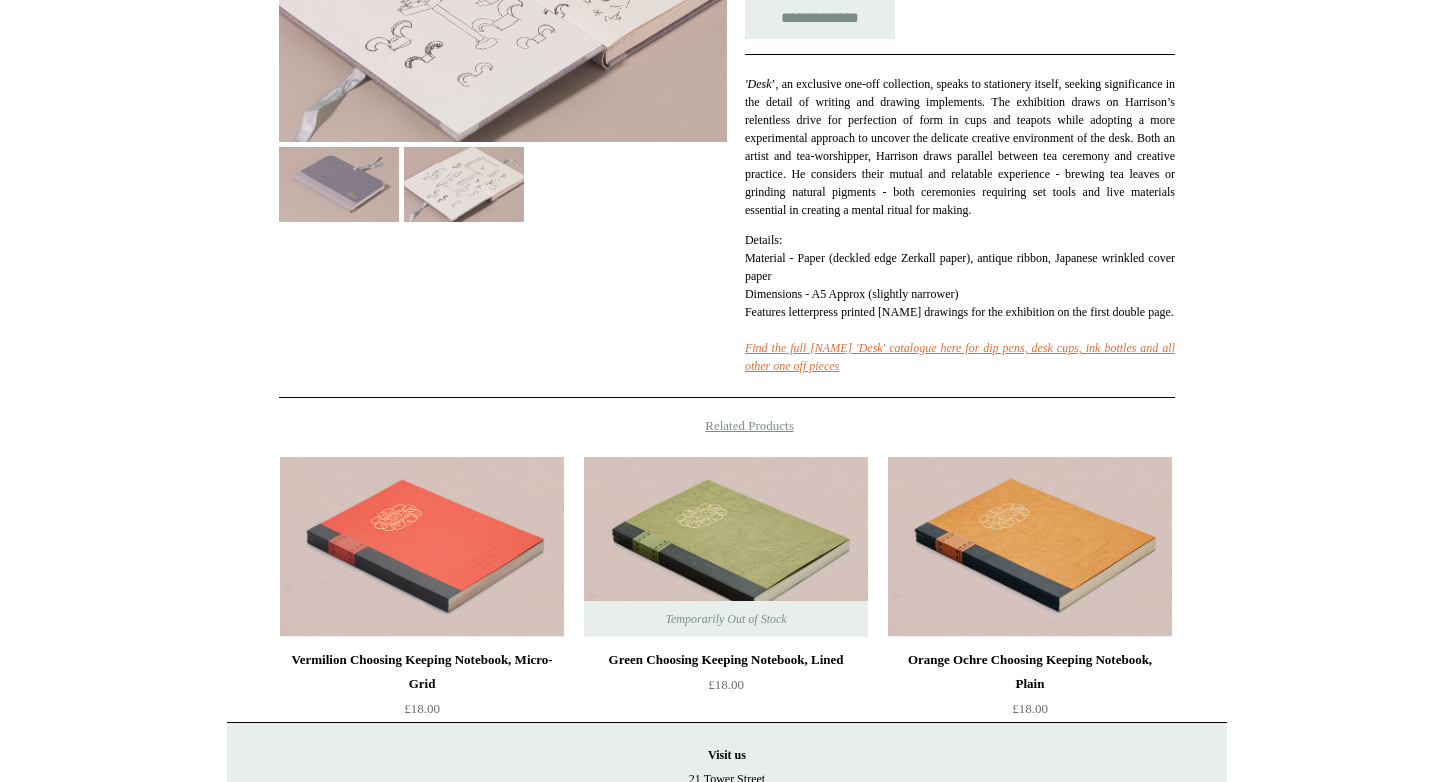 scroll, scrollTop: 461, scrollLeft: 0, axis: vertical 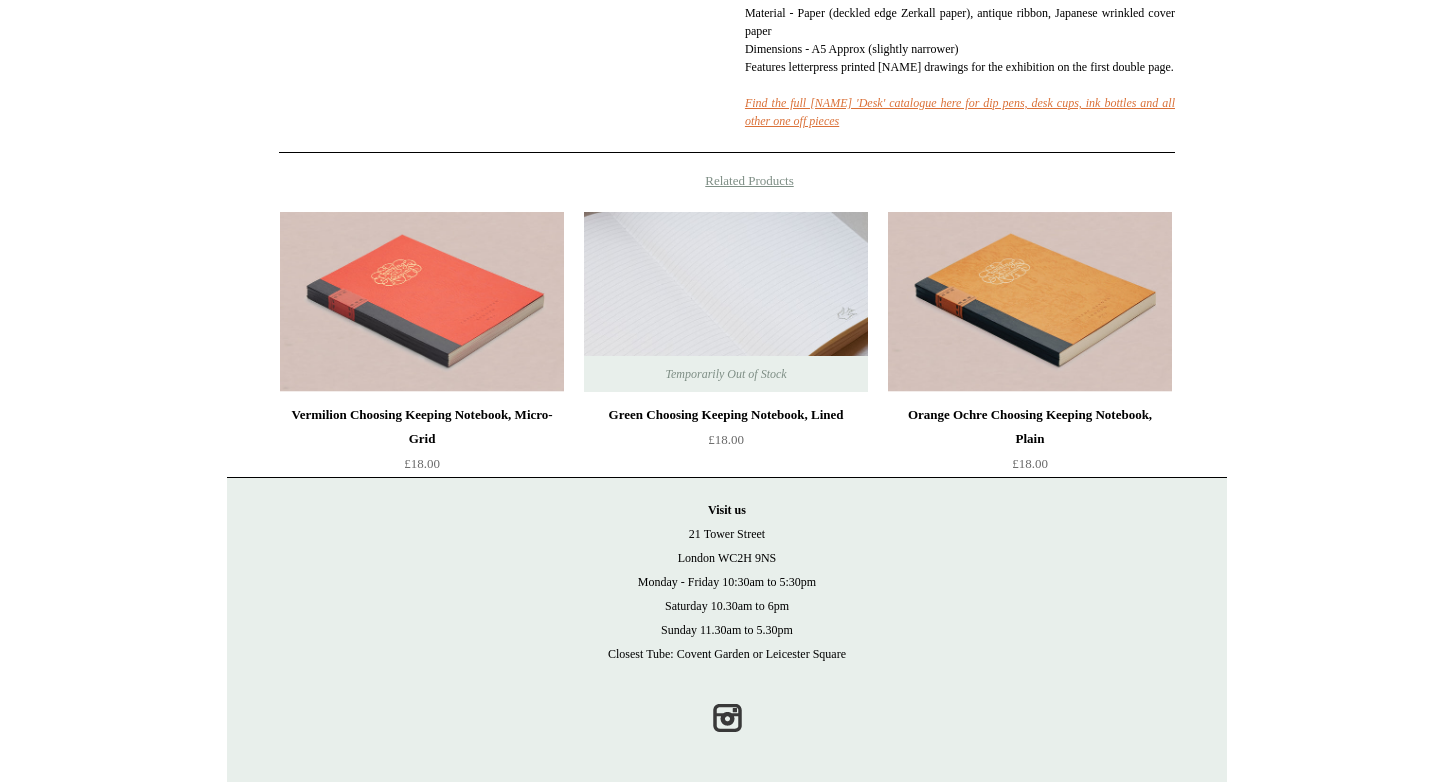 click at bounding box center [726, 302] 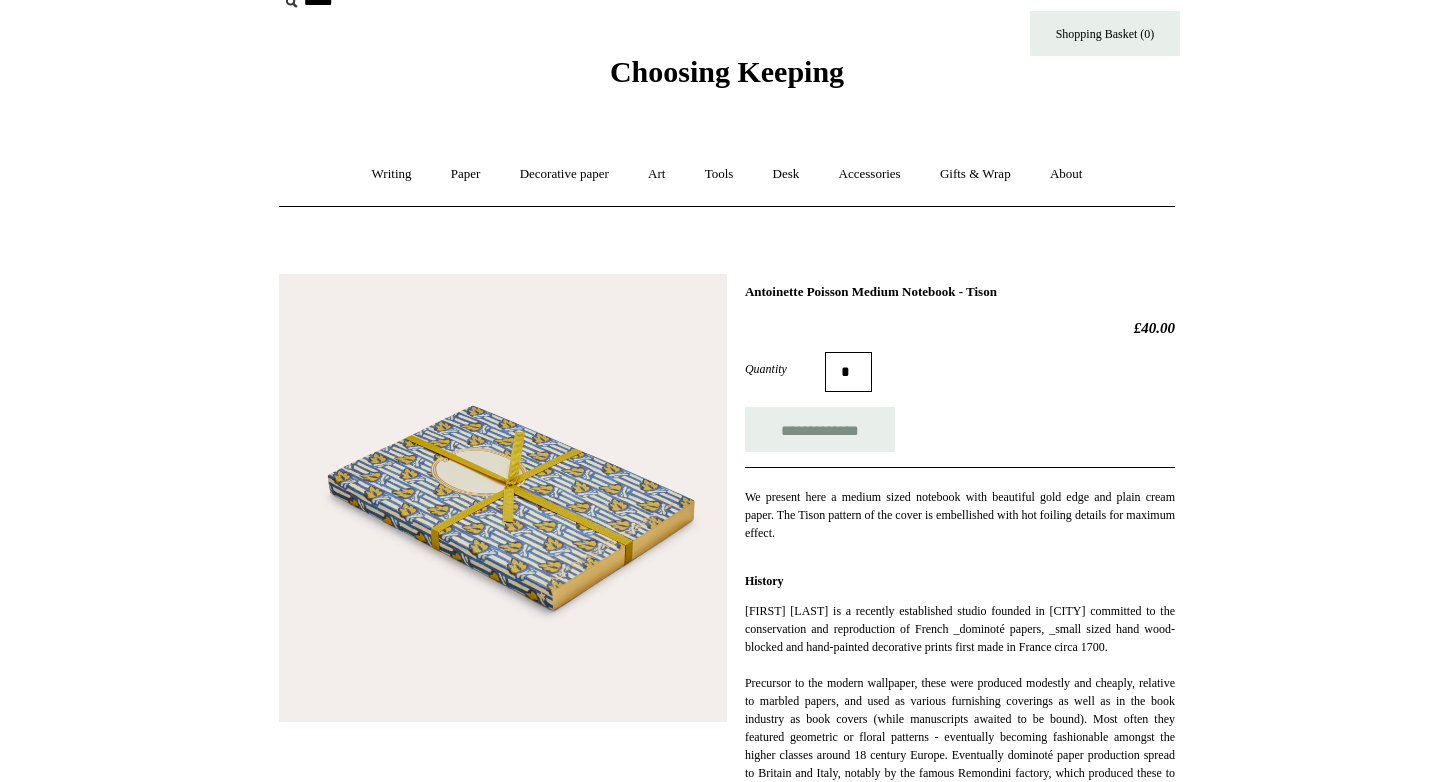 scroll, scrollTop: 0, scrollLeft: 0, axis: both 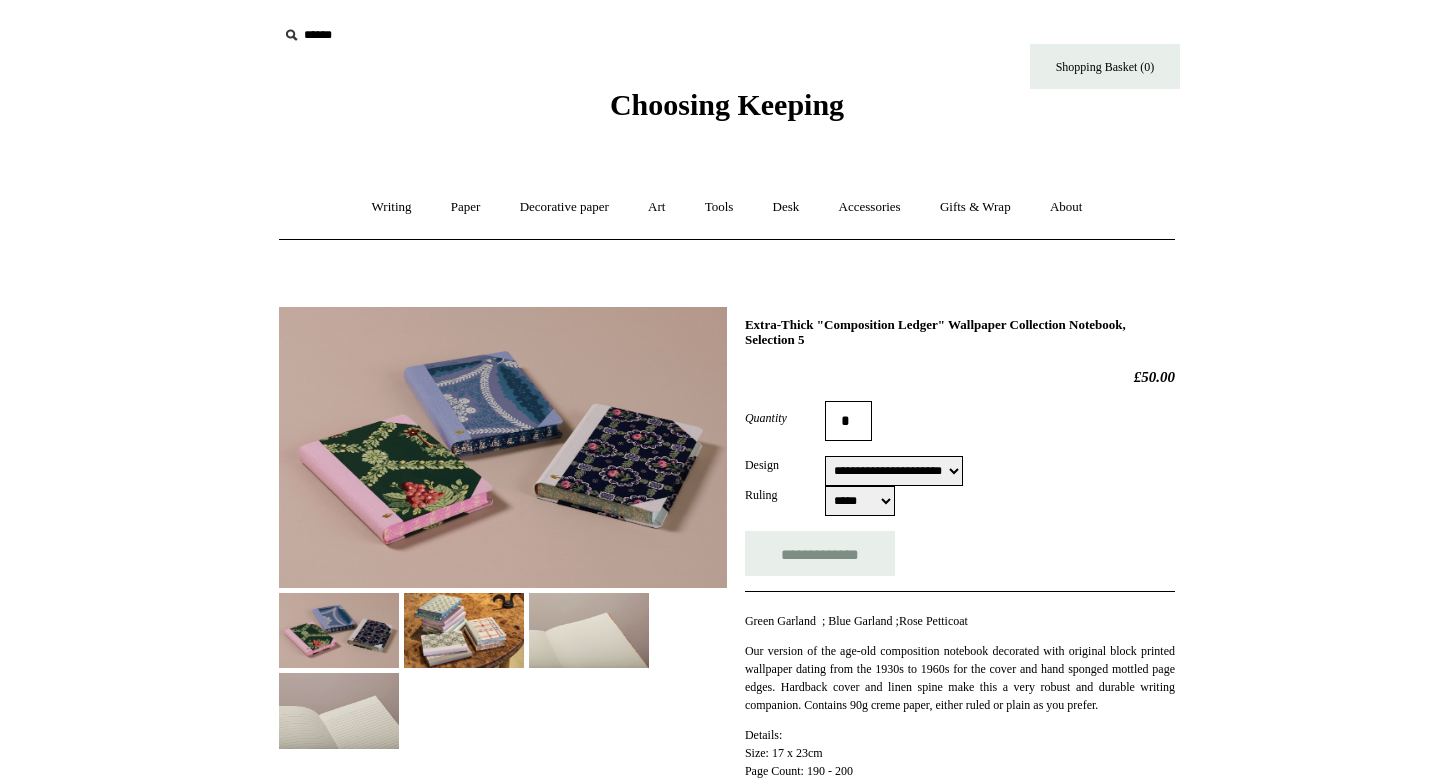 select on "**********" 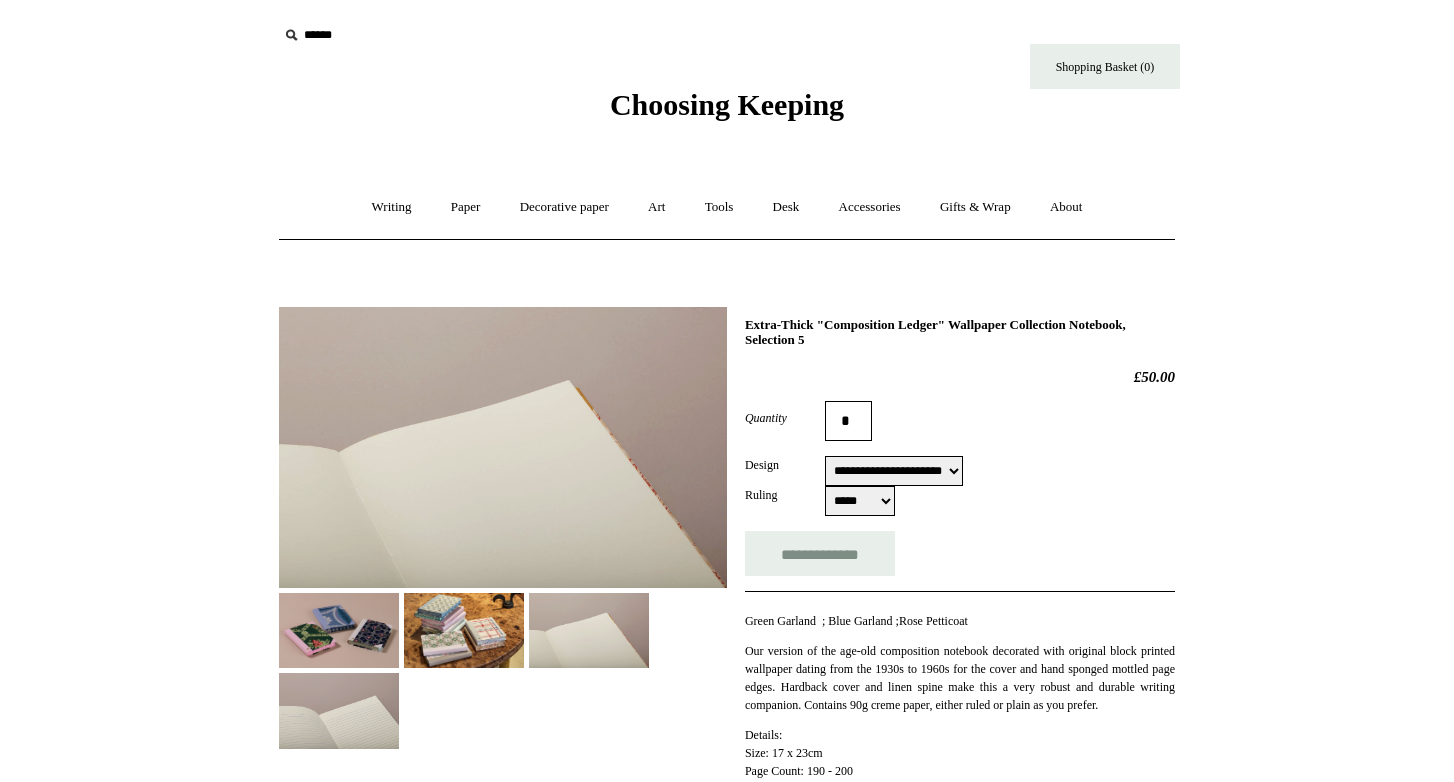 click at bounding box center [339, 710] 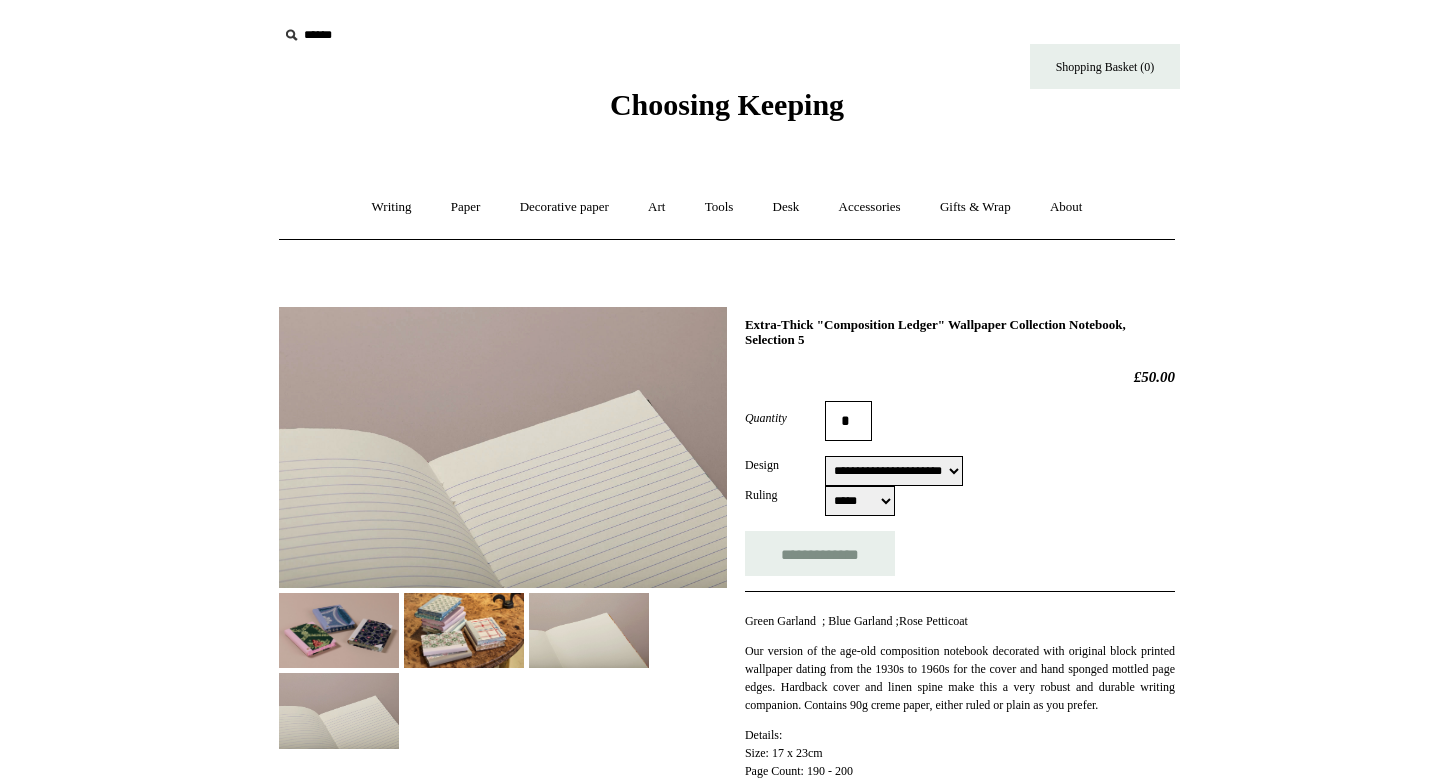click at bounding box center [464, 630] 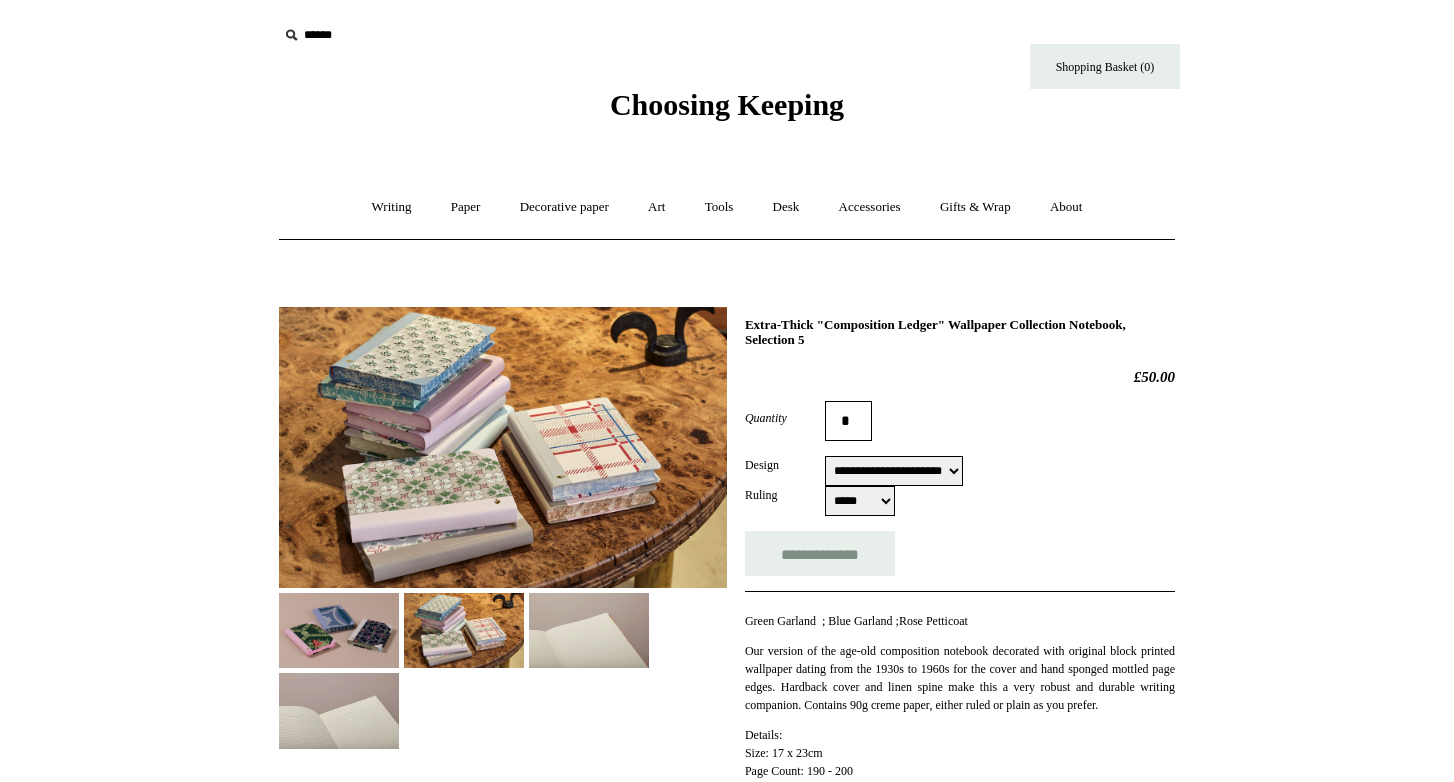 click at bounding box center [339, 630] 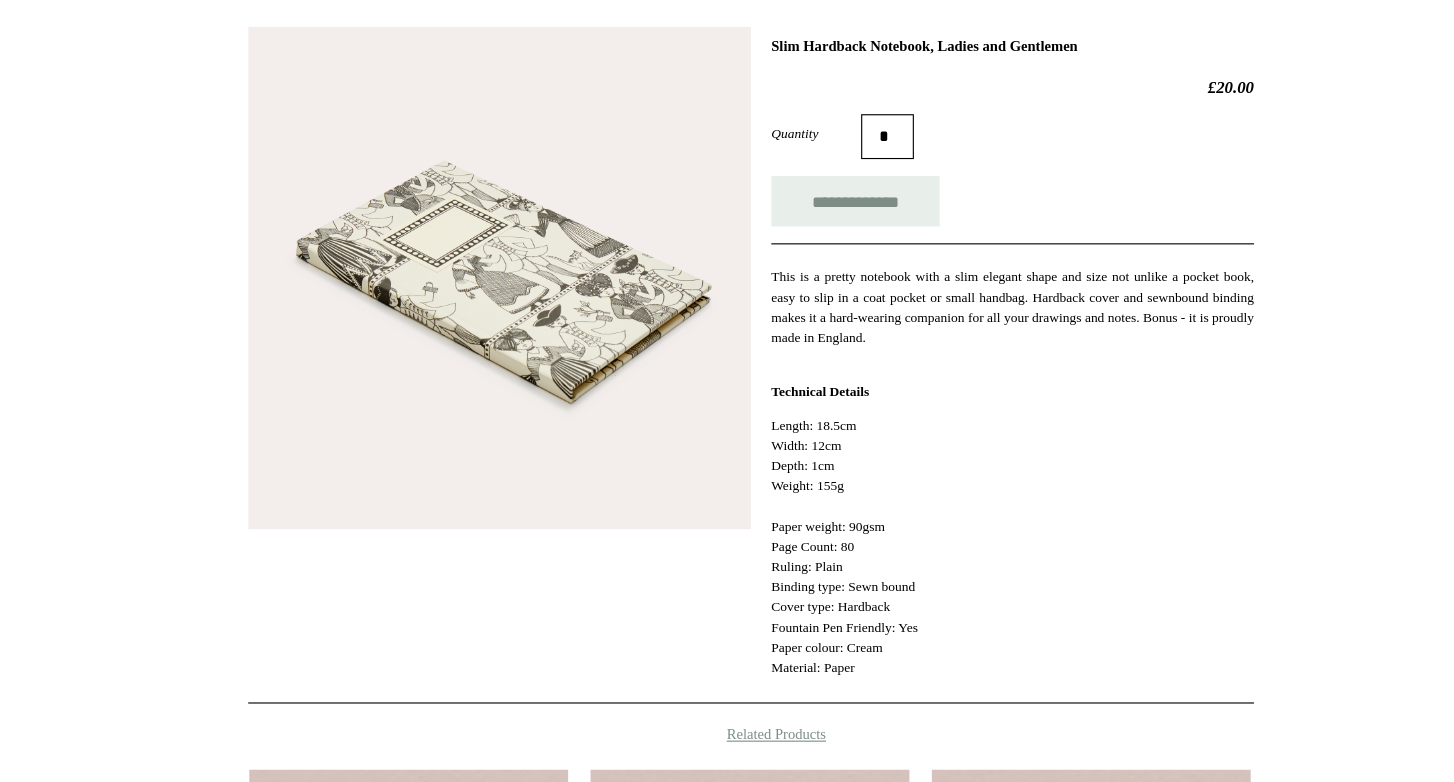 scroll, scrollTop: 205, scrollLeft: 0, axis: vertical 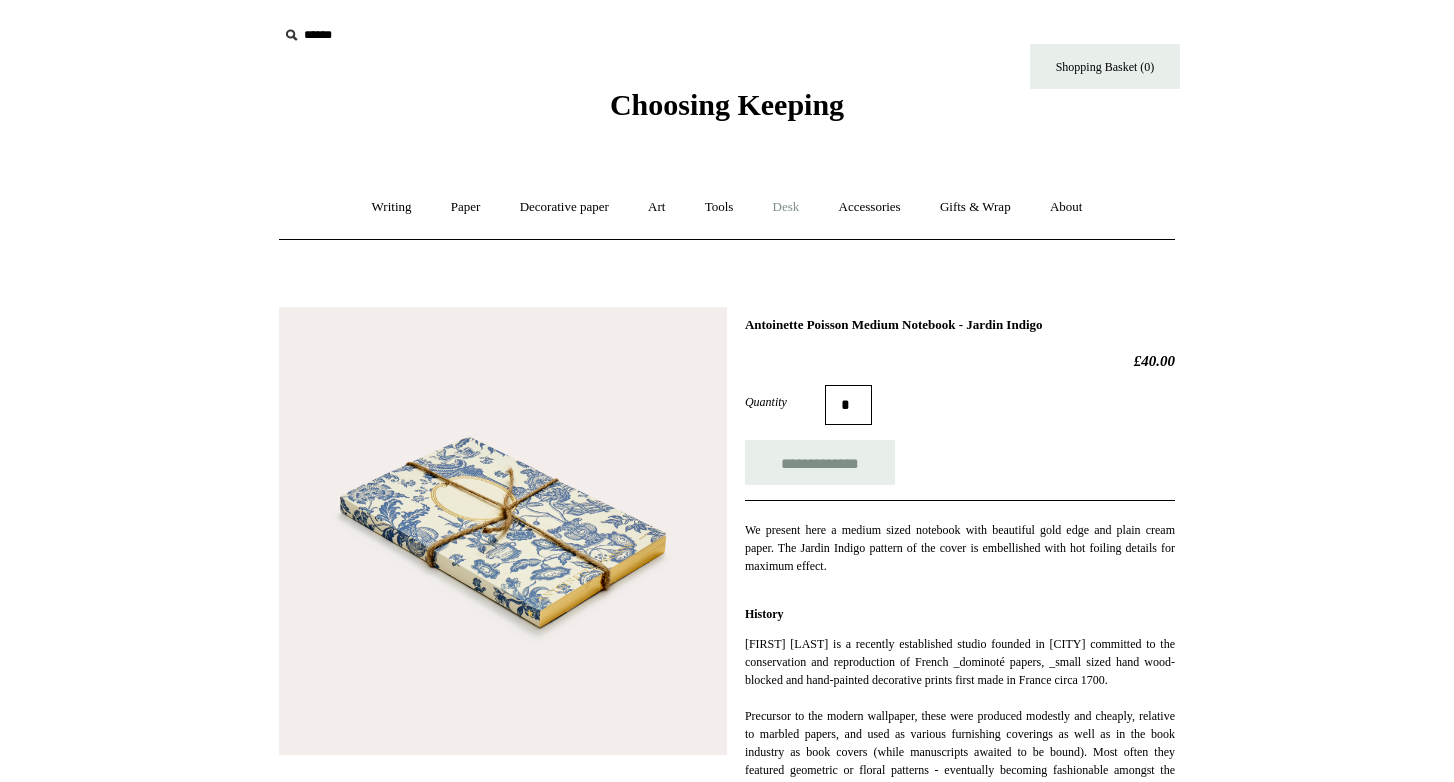 click on "Desk +" at bounding box center (786, 207) 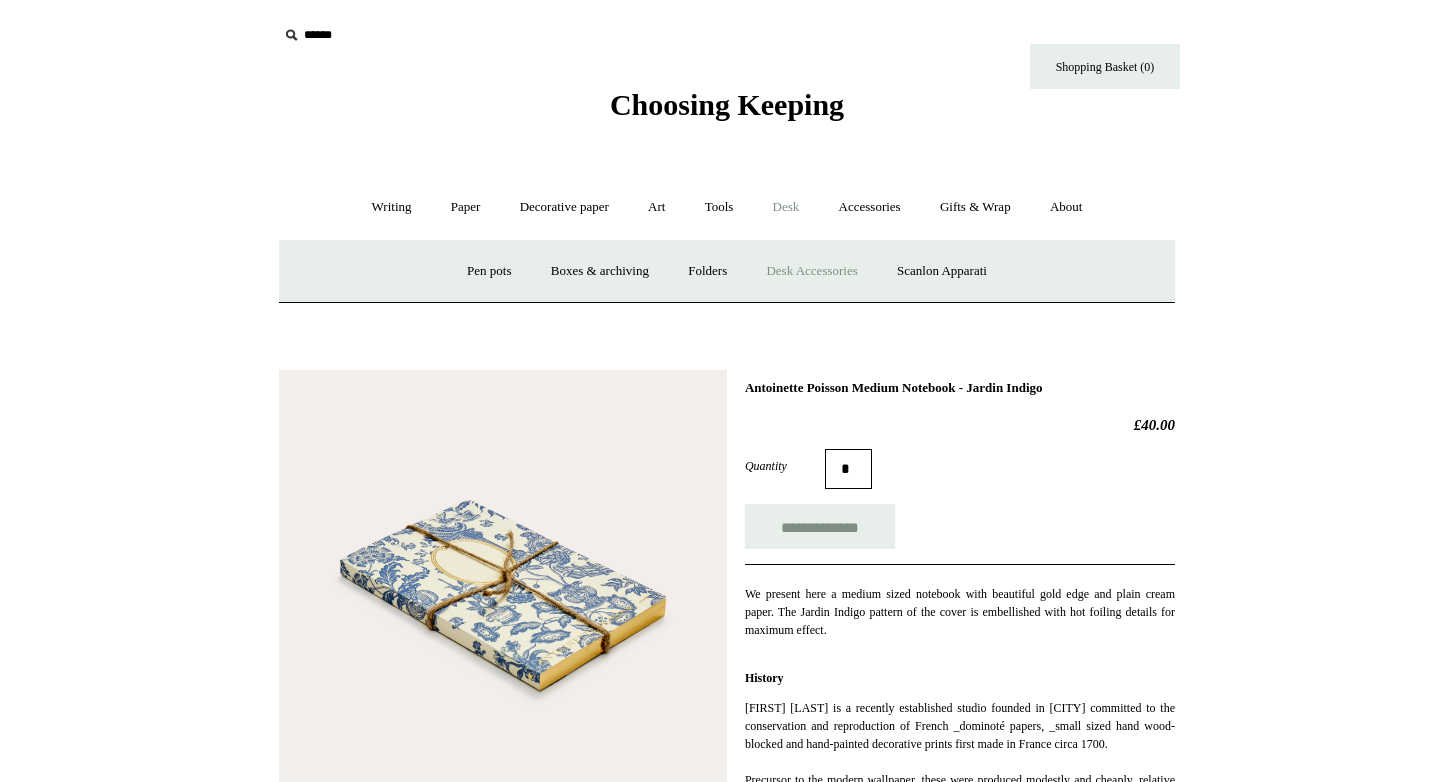 click on "Desk Accessories" at bounding box center (811, 271) 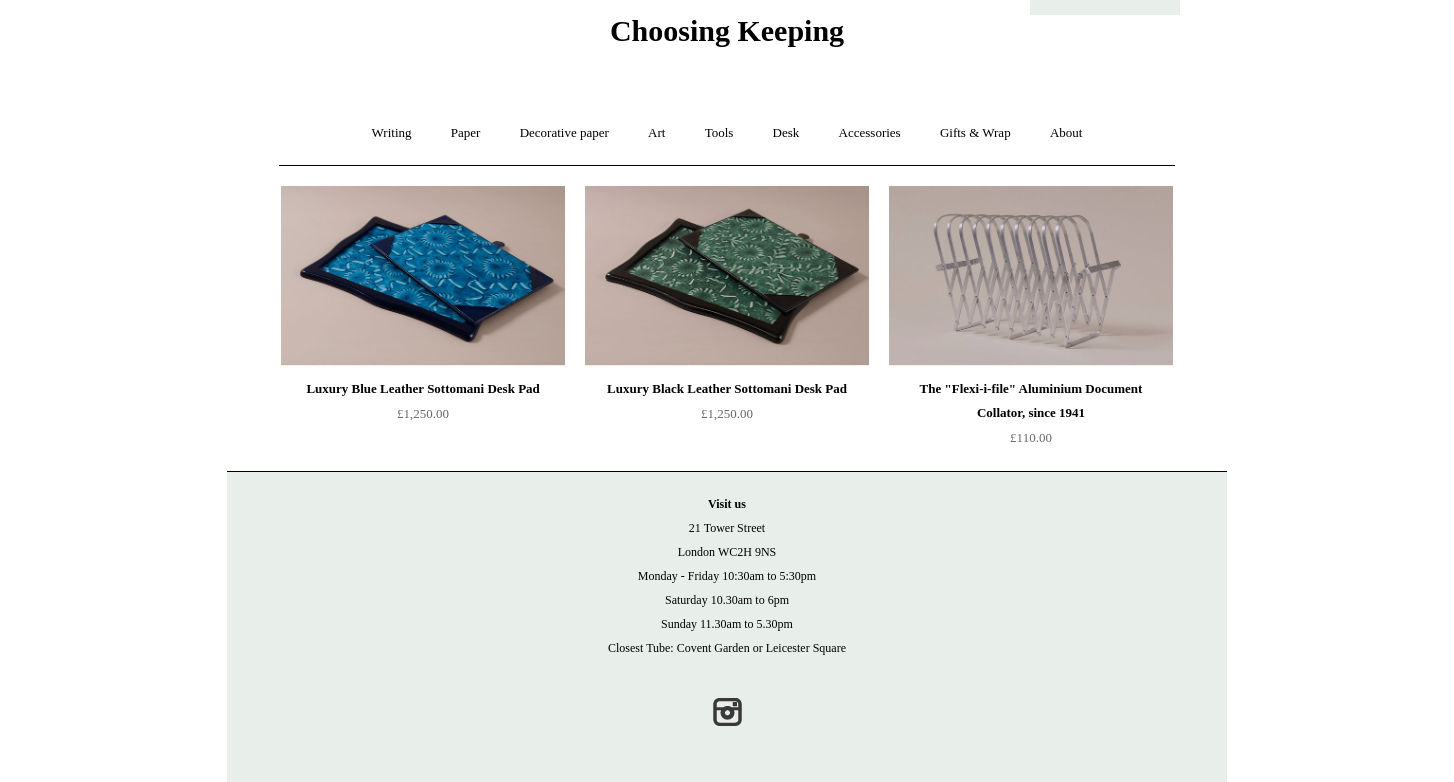scroll, scrollTop: 76, scrollLeft: 0, axis: vertical 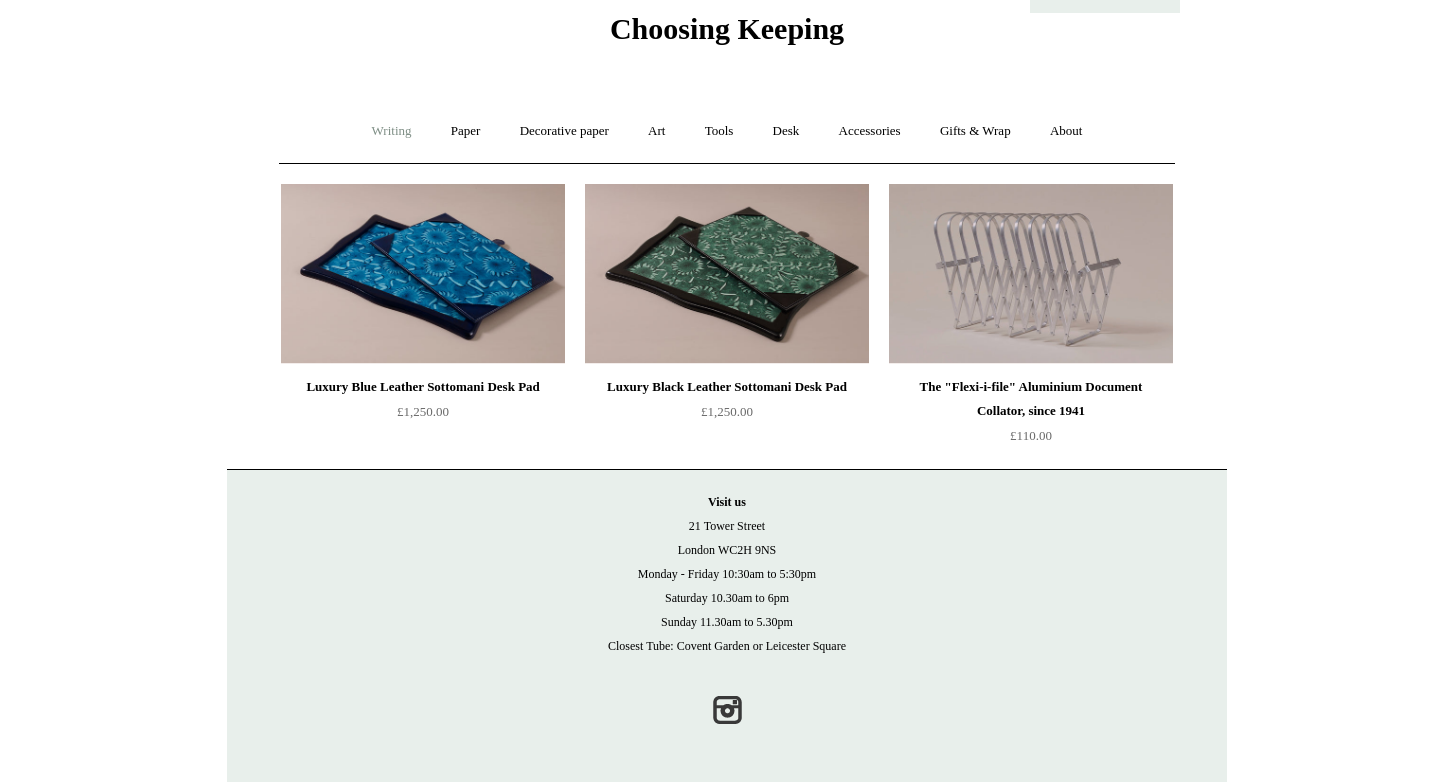 click on "Writing +" at bounding box center [392, 131] 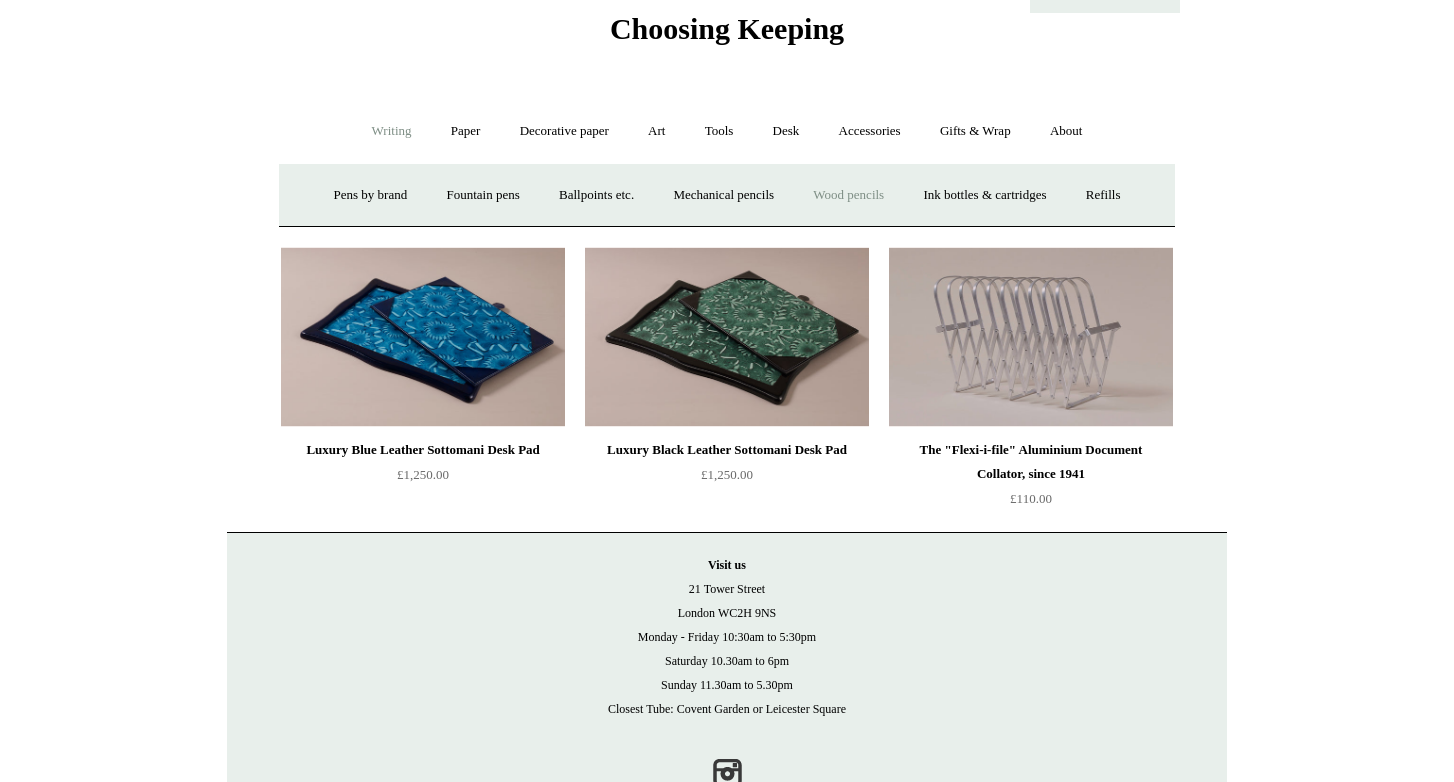 click on "Wood pencils +" at bounding box center (848, 195) 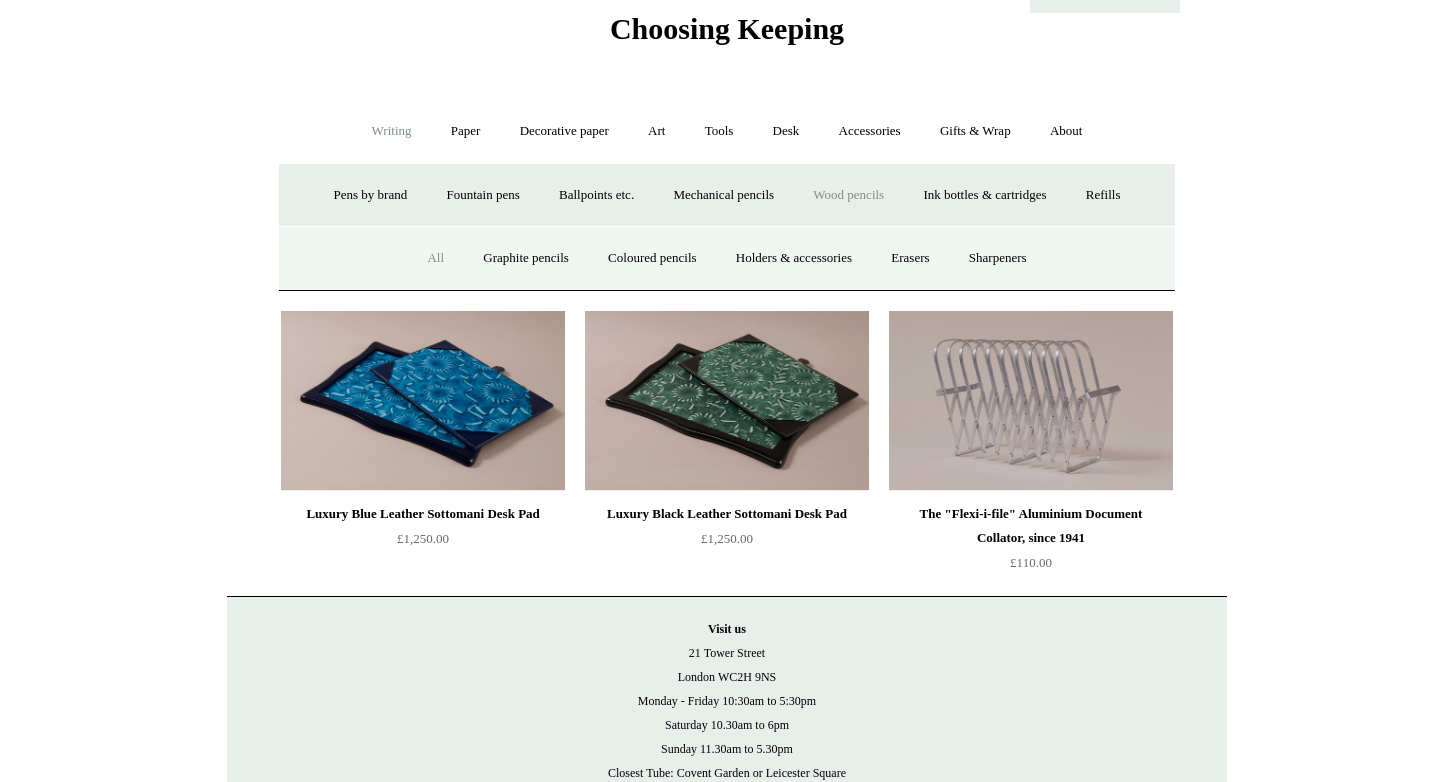 click on "All" at bounding box center (435, 258) 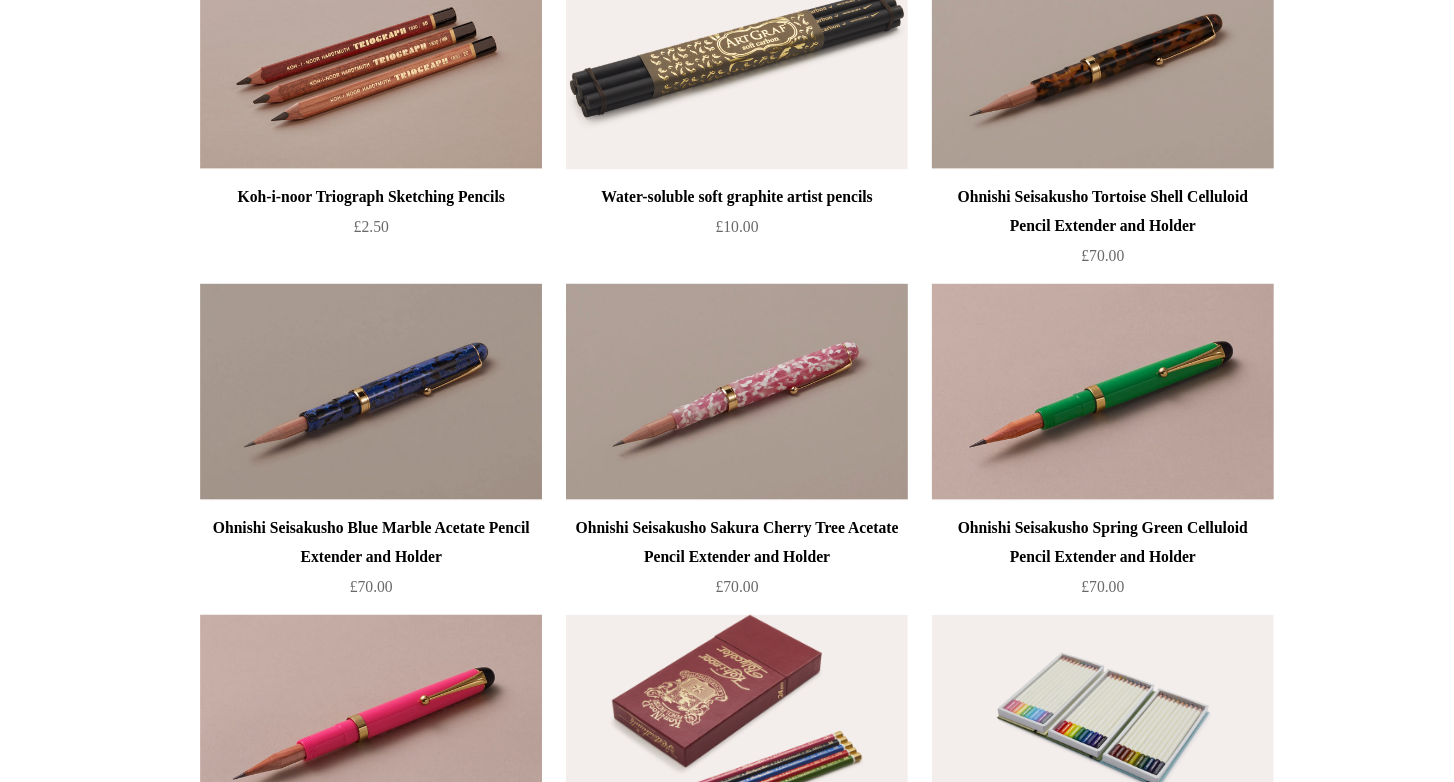 scroll, scrollTop: 0, scrollLeft: 0, axis: both 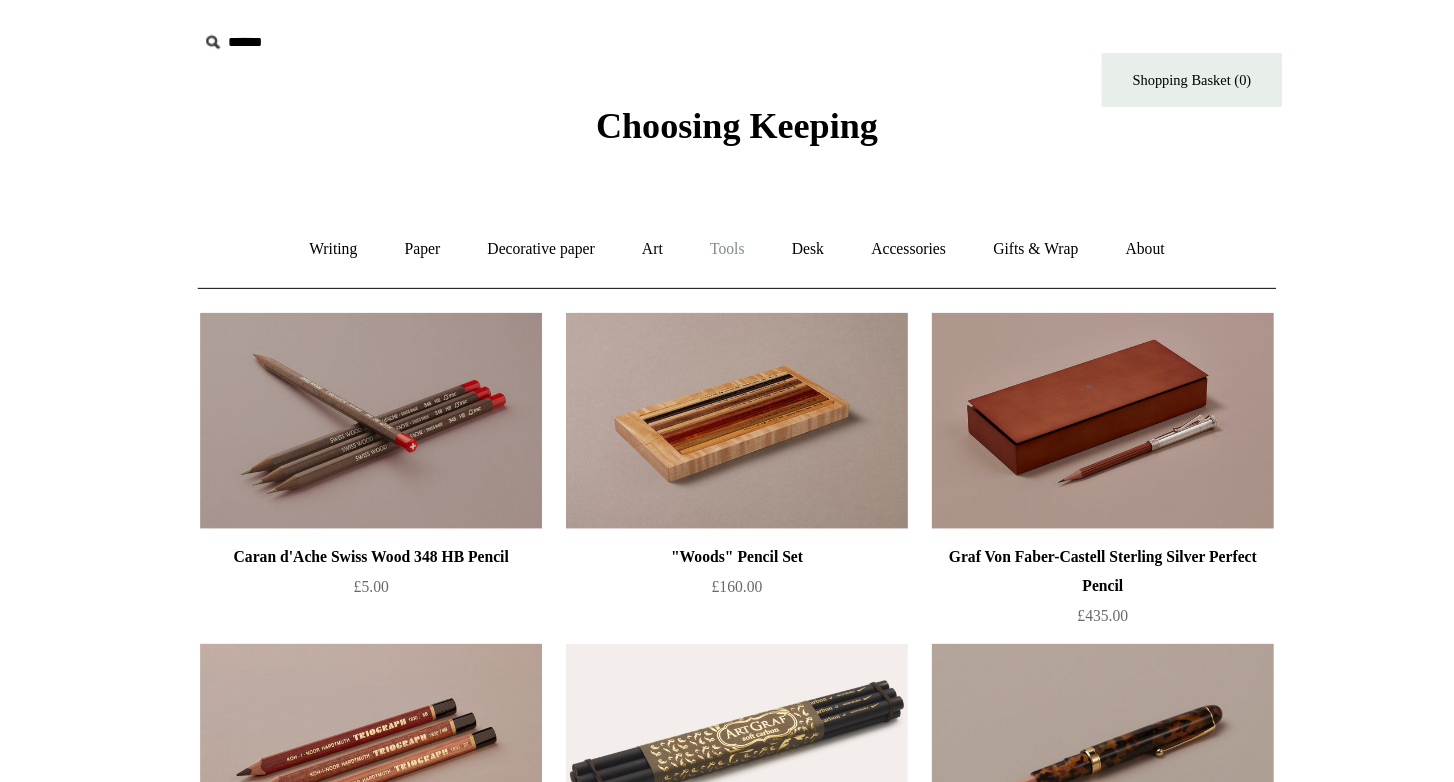 click on "Tools +" at bounding box center (719, 207) 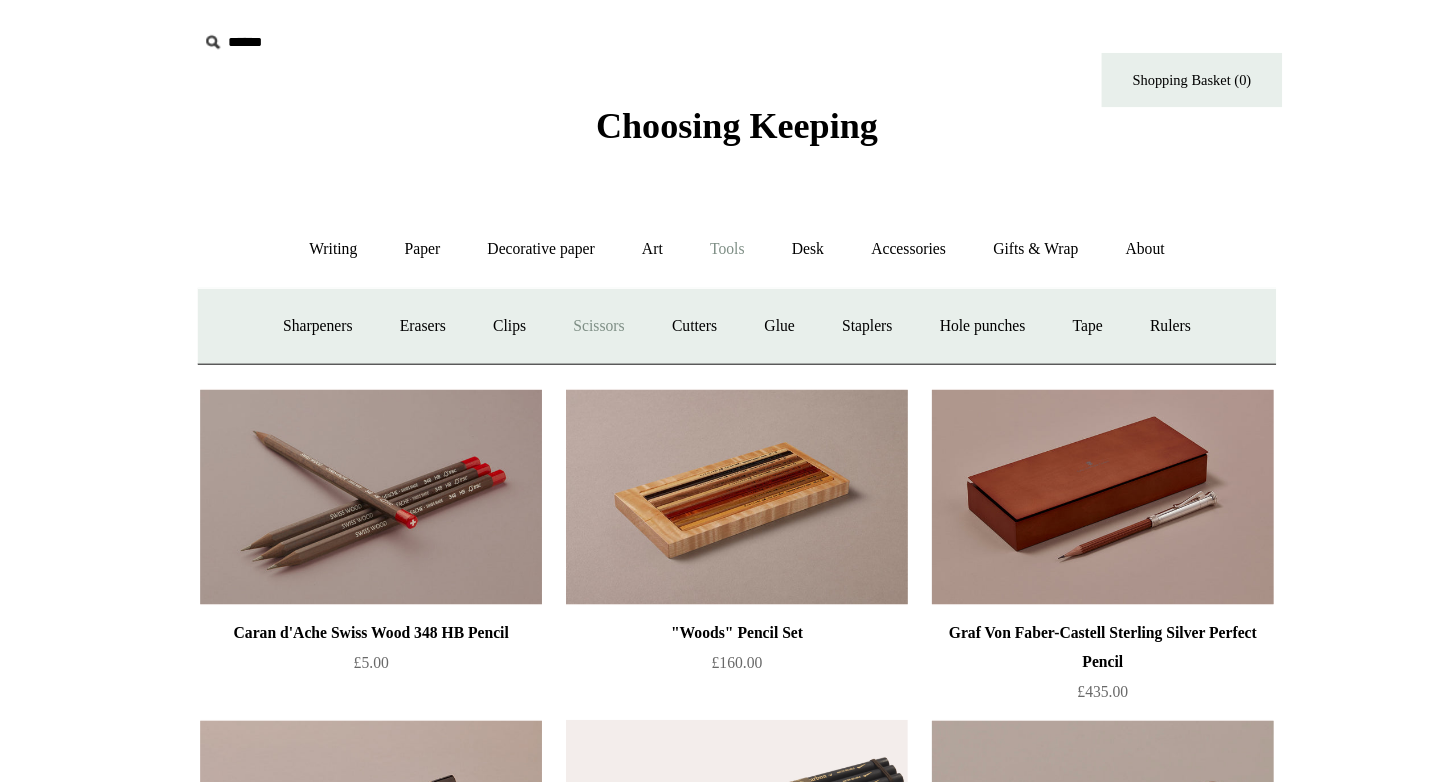 click on "Scissors" at bounding box center [612, 271] 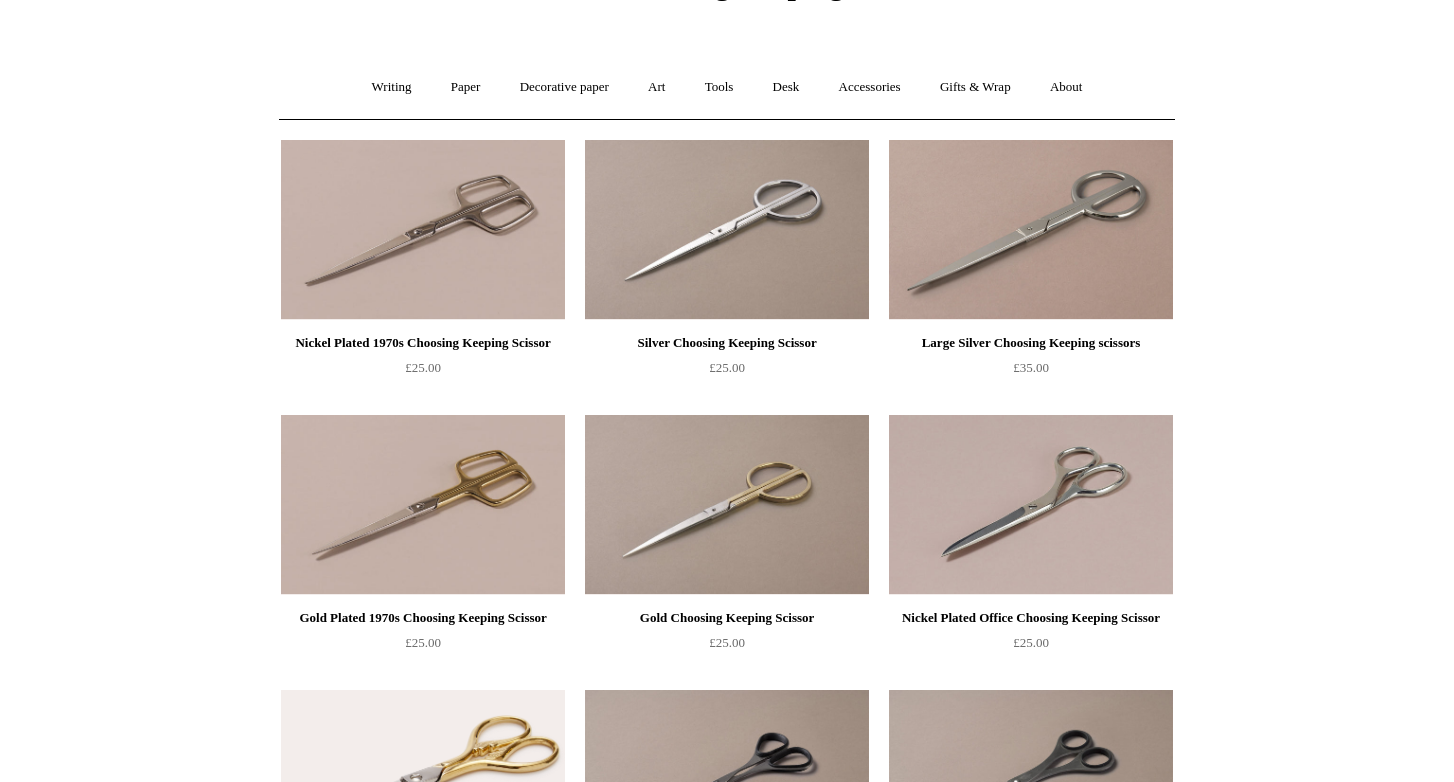 scroll, scrollTop: 0, scrollLeft: 0, axis: both 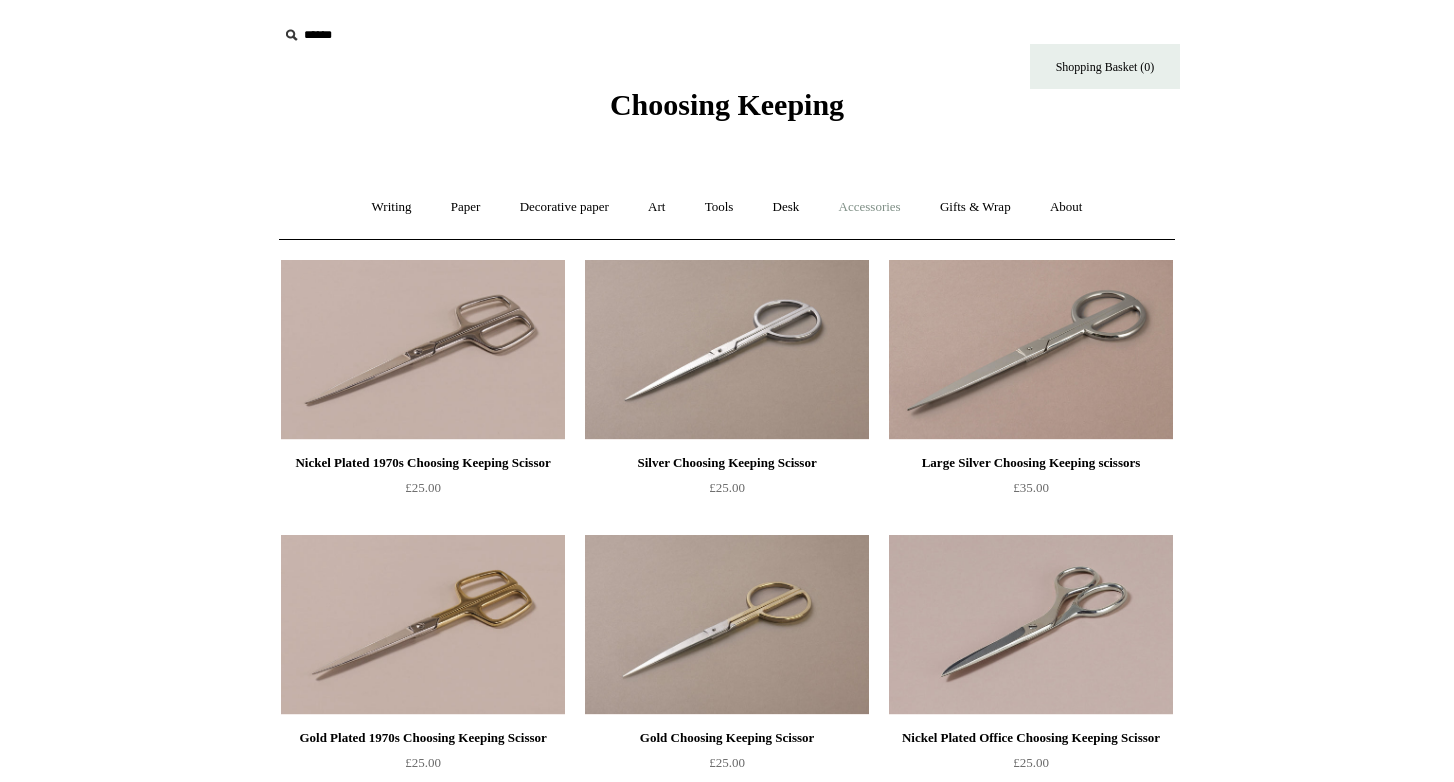 click on "Accessories +" at bounding box center [870, 207] 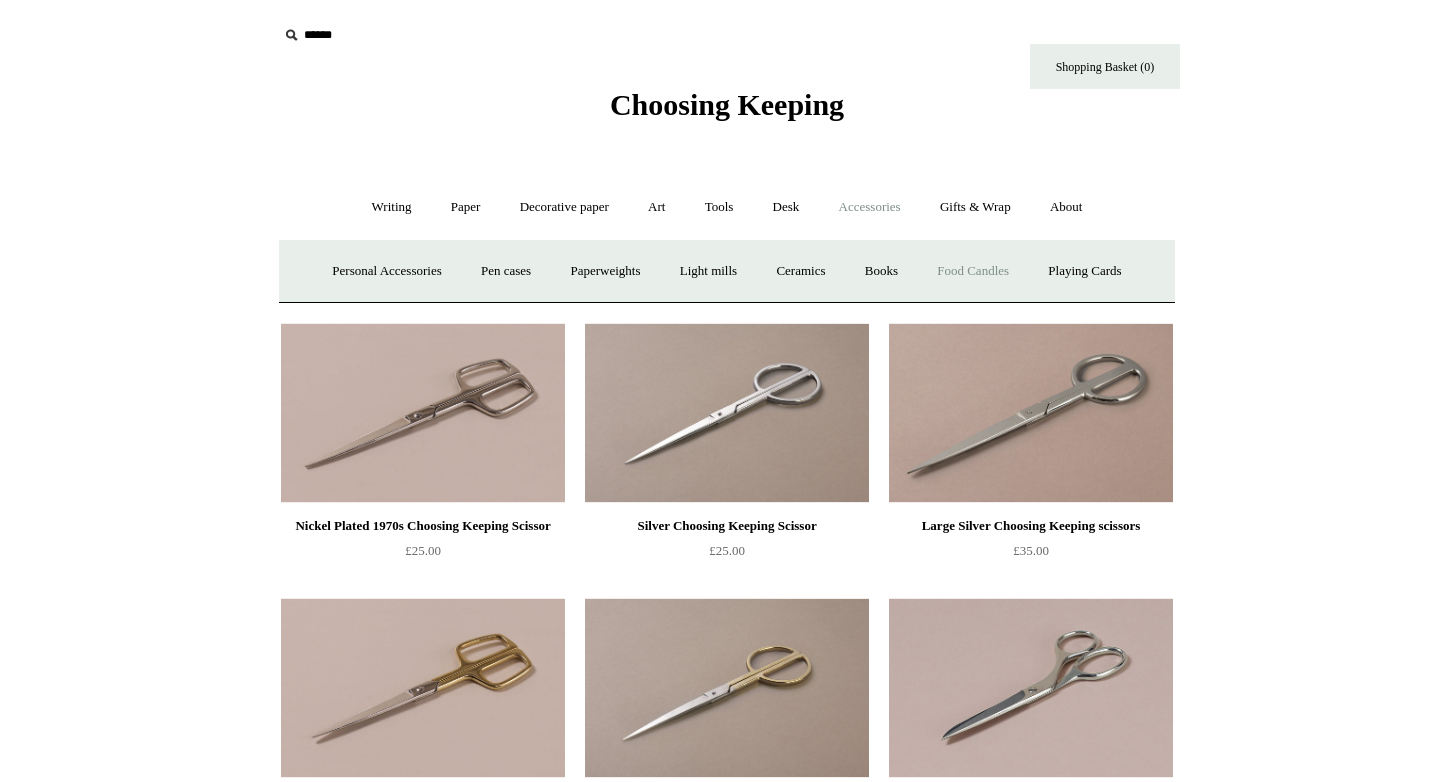 click on "Food Candles" at bounding box center [973, 271] 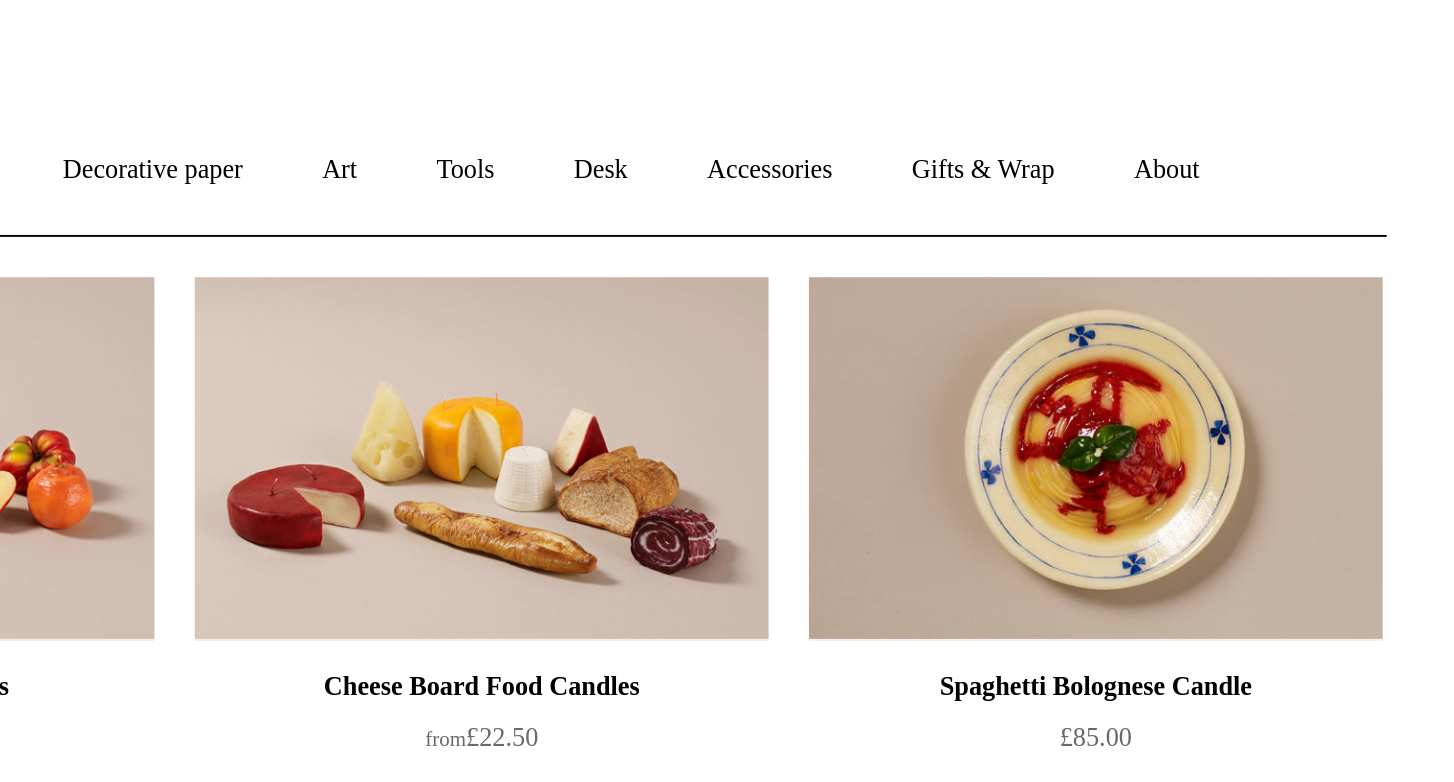 scroll, scrollTop: 121, scrollLeft: 0, axis: vertical 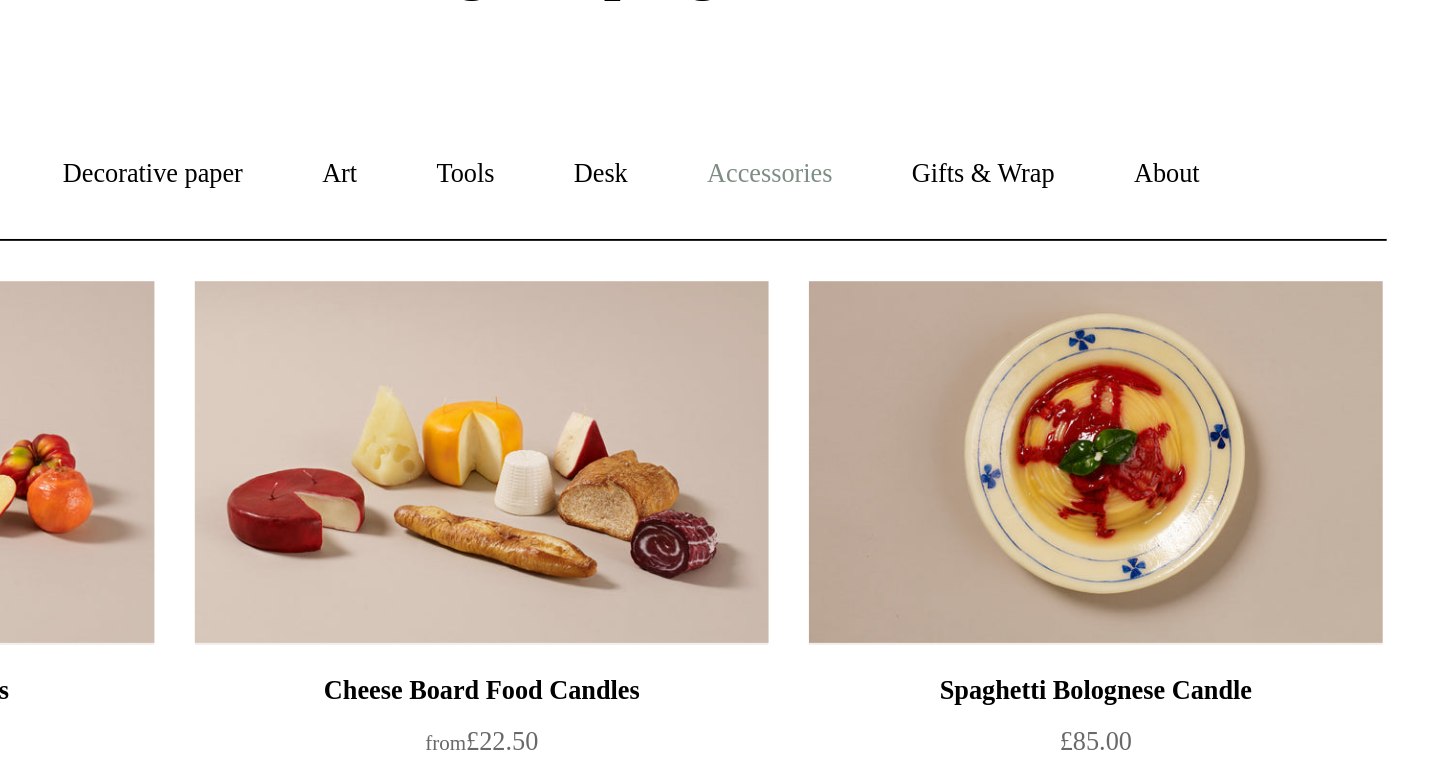click on "Accessories +" at bounding box center (870, 86) 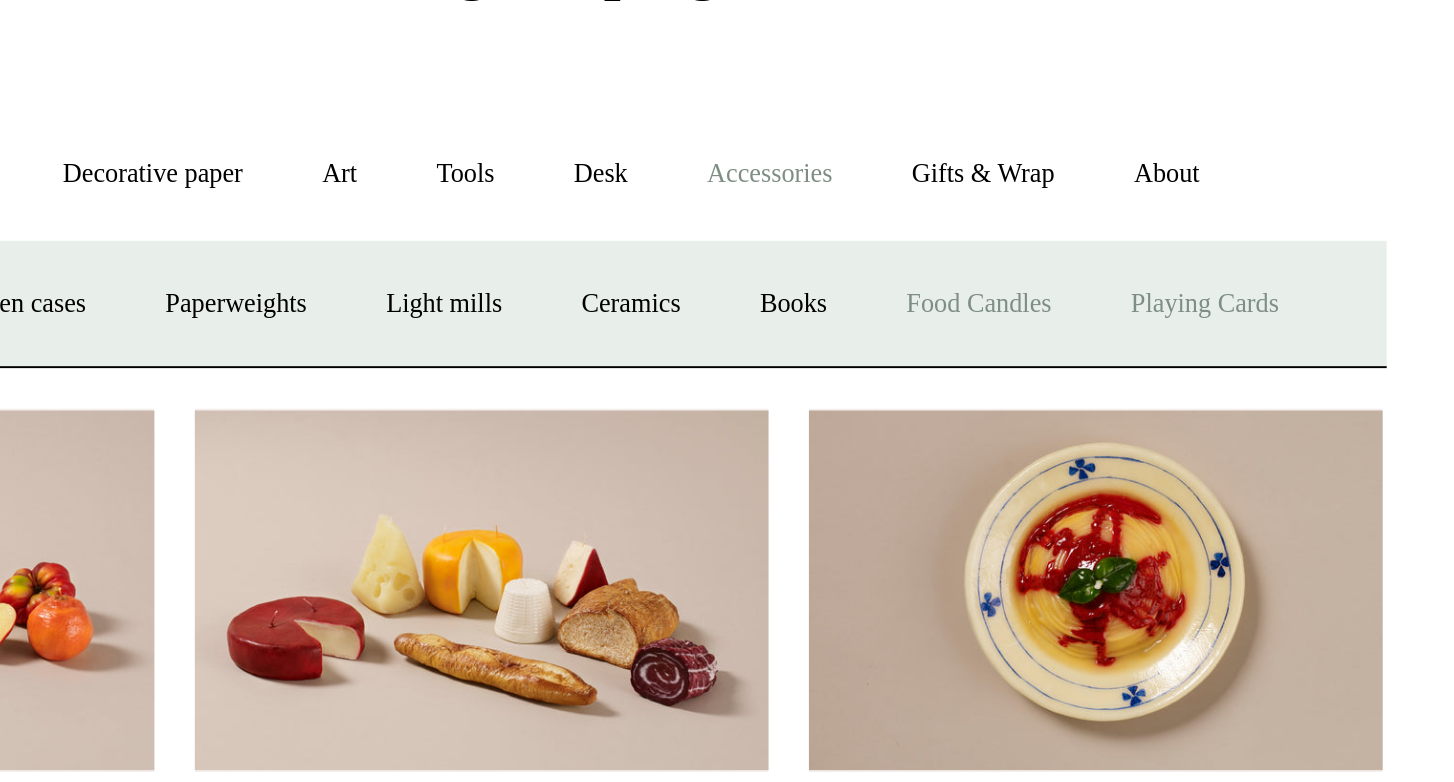 click on "Playing Cards" at bounding box center [1084, 150] 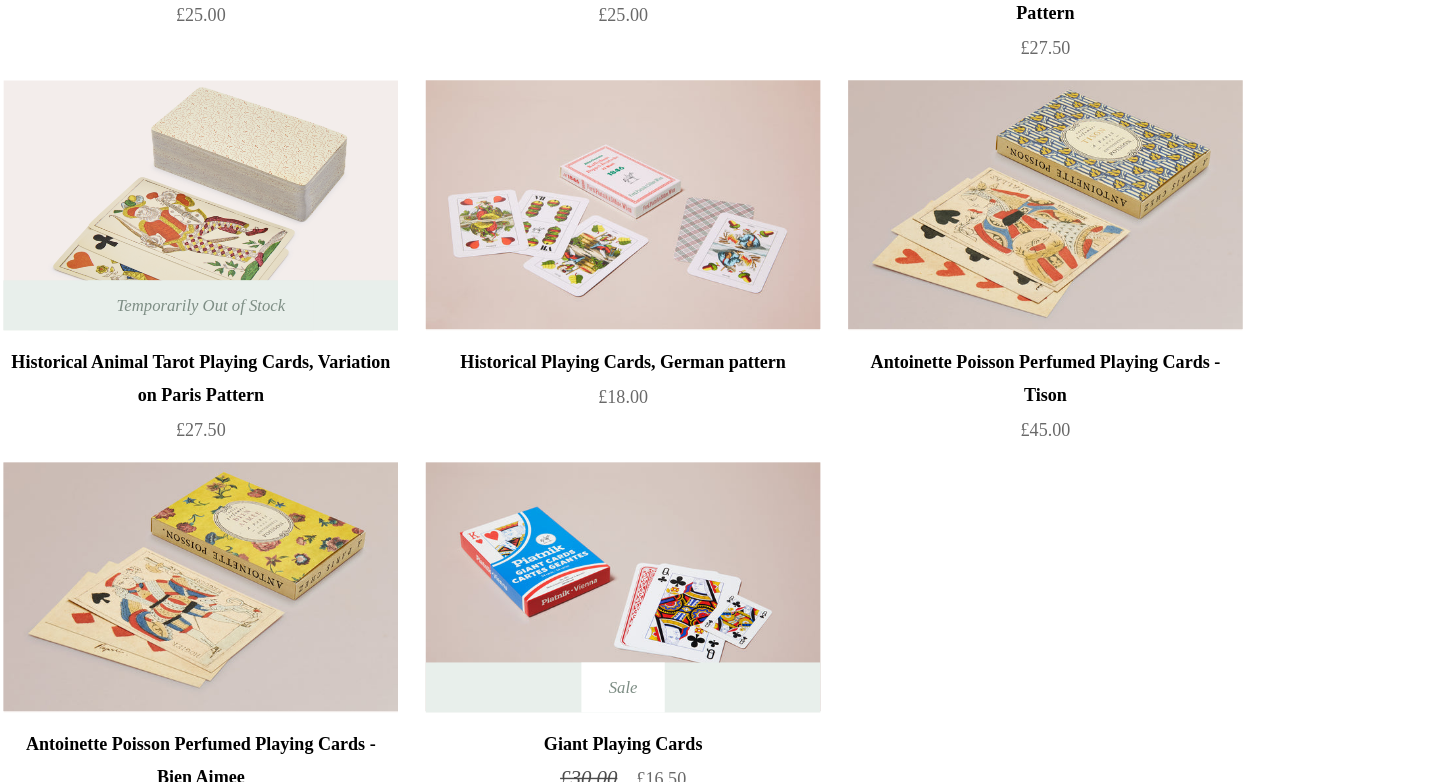scroll, scrollTop: 0, scrollLeft: 0, axis: both 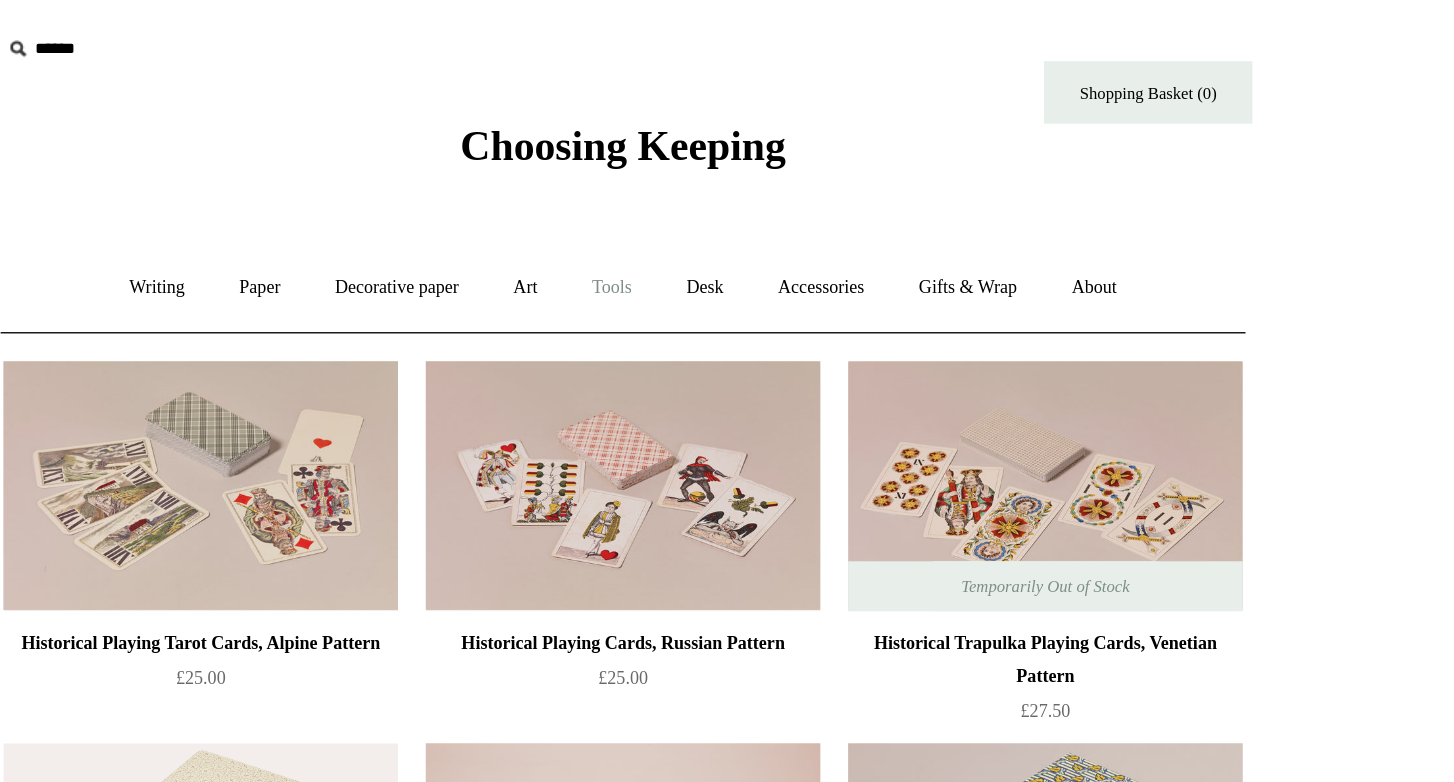 click on "Tools +" at bounding box center (719, 207) 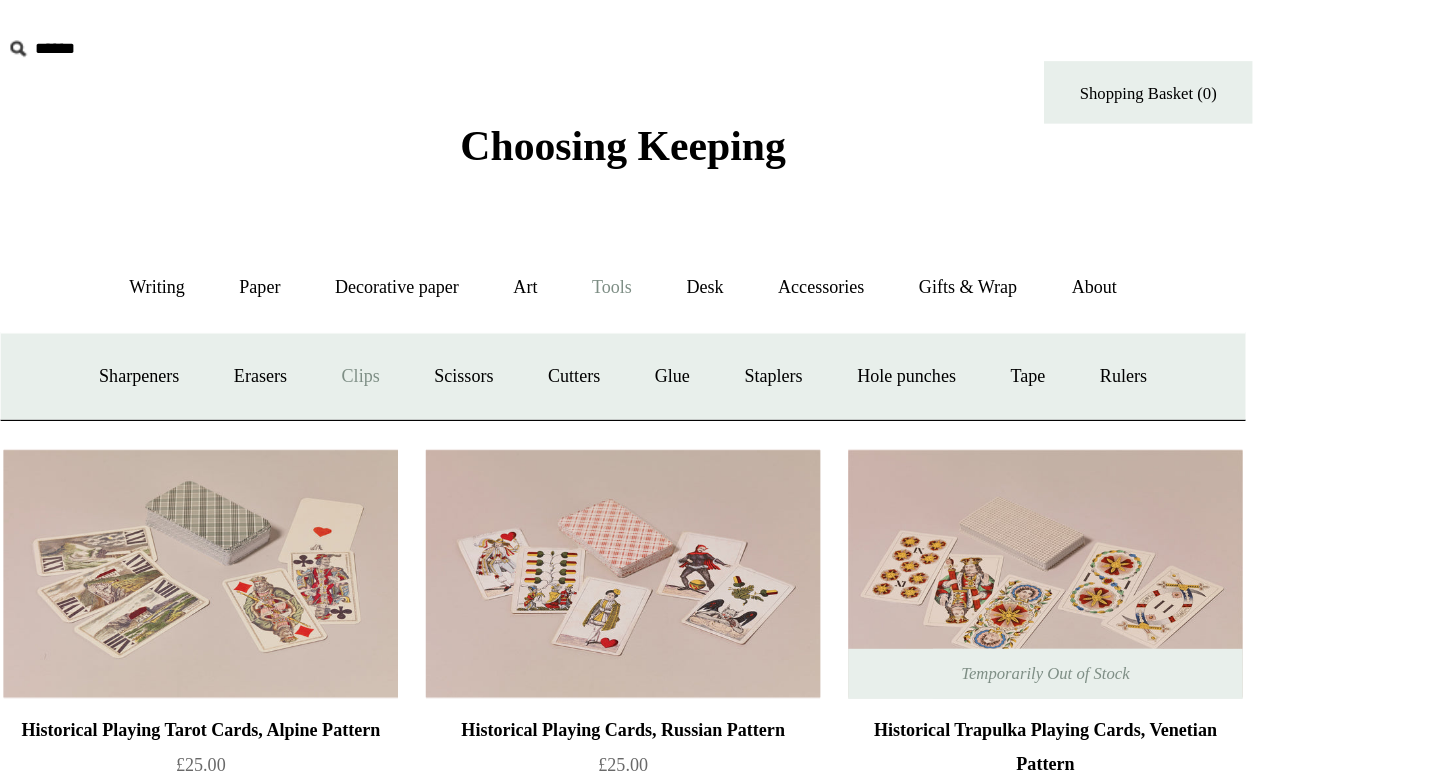 click on "Clips +" at bounding box center (537, 271) 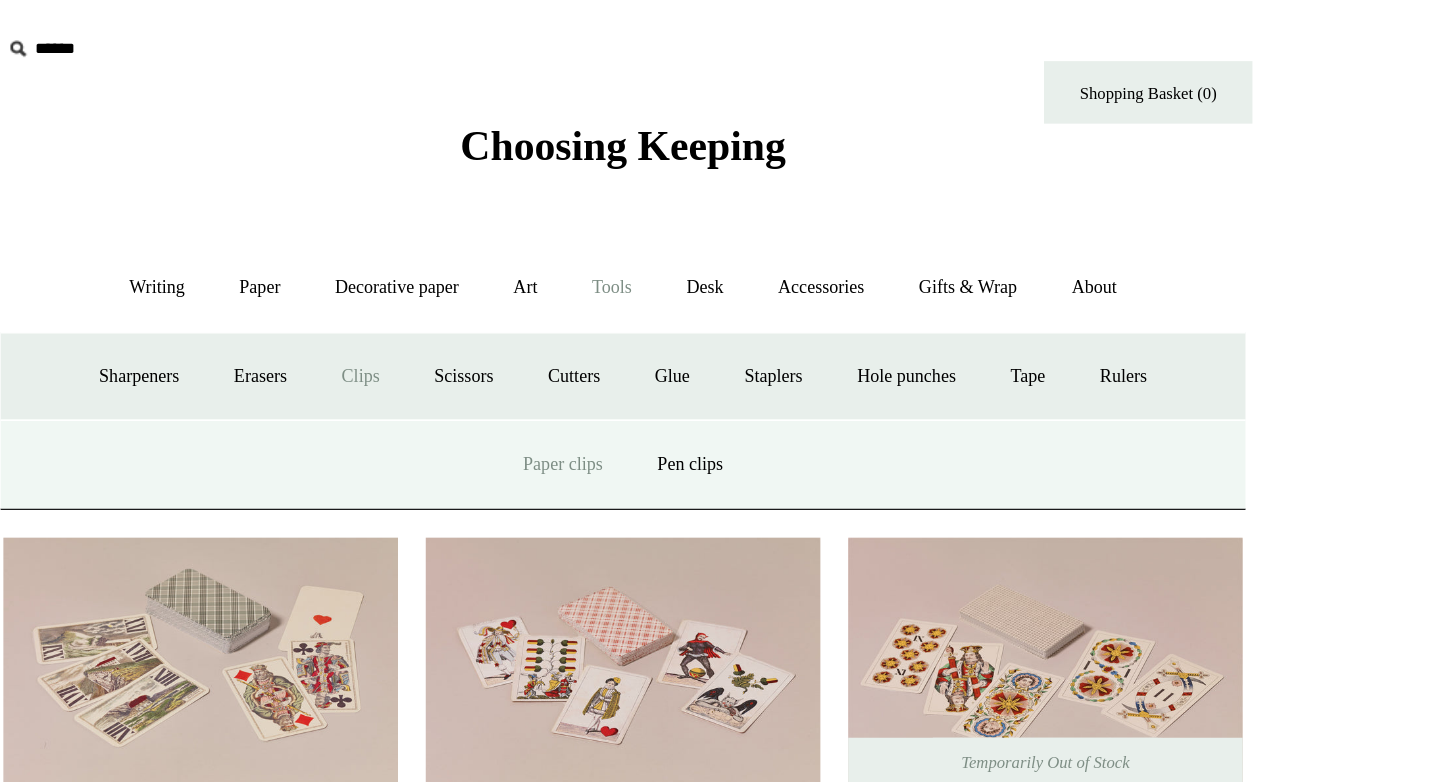 click on "Paper clips" at bounding box center [683, 334] 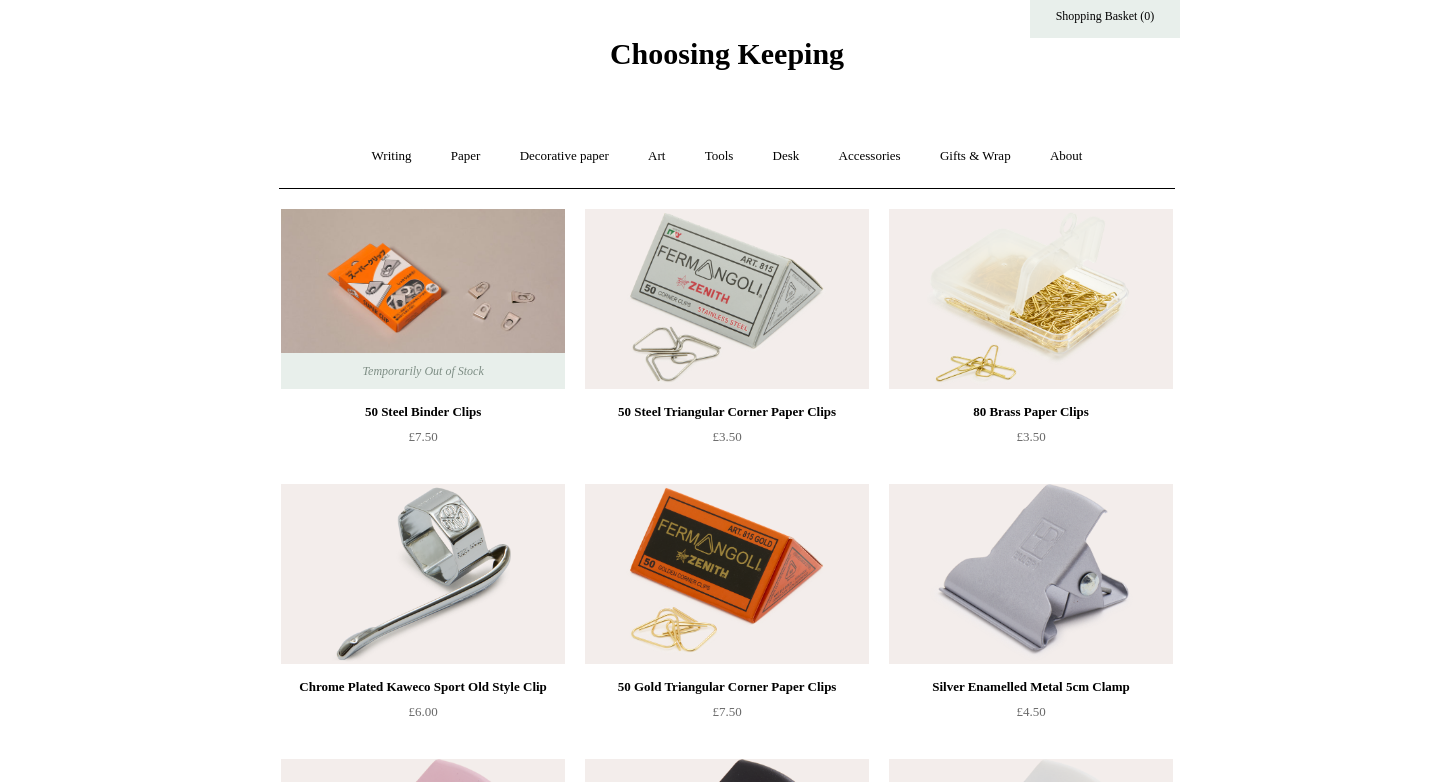 scroll, scrollTop: 0, scrollLeft: 0, axis: both 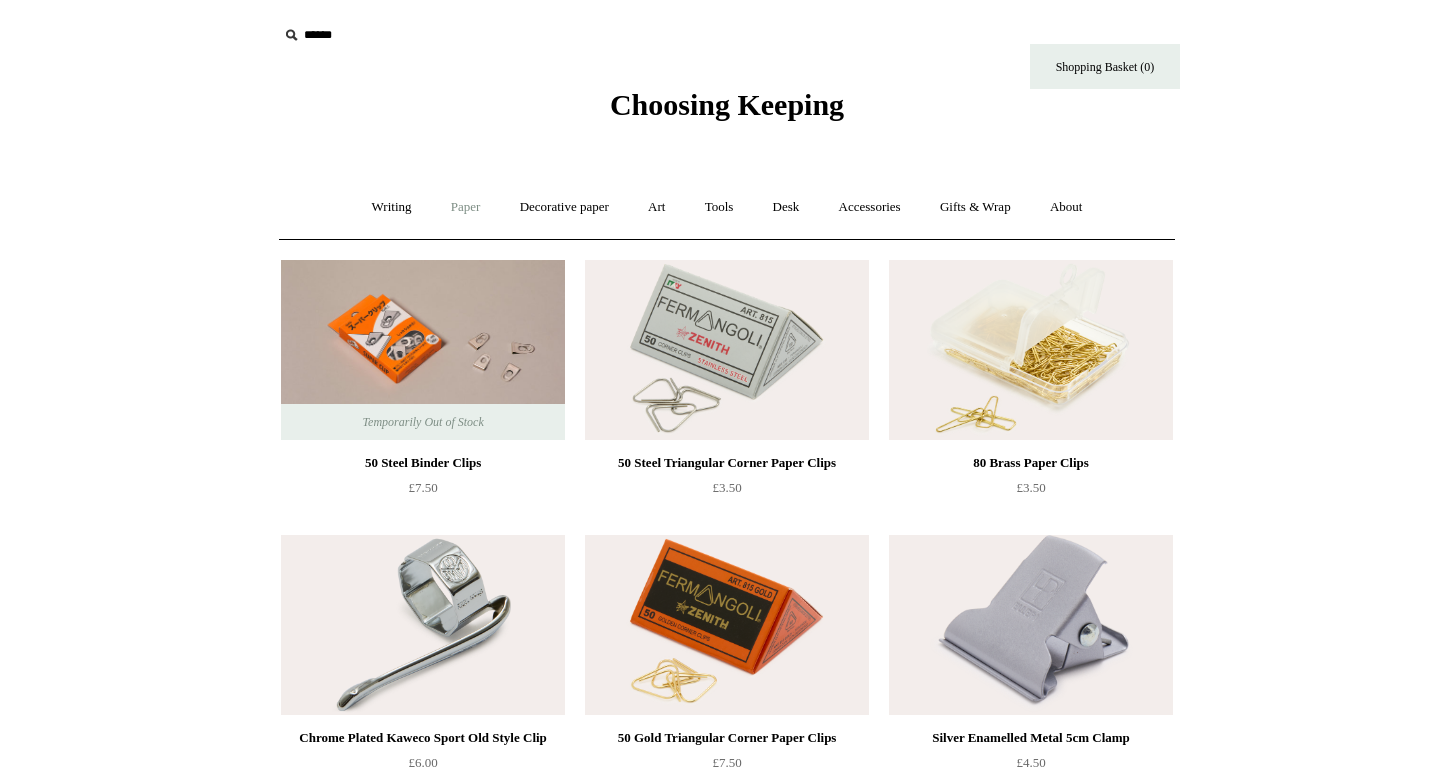 click on "Paper +" at bounding box center [466, 207] 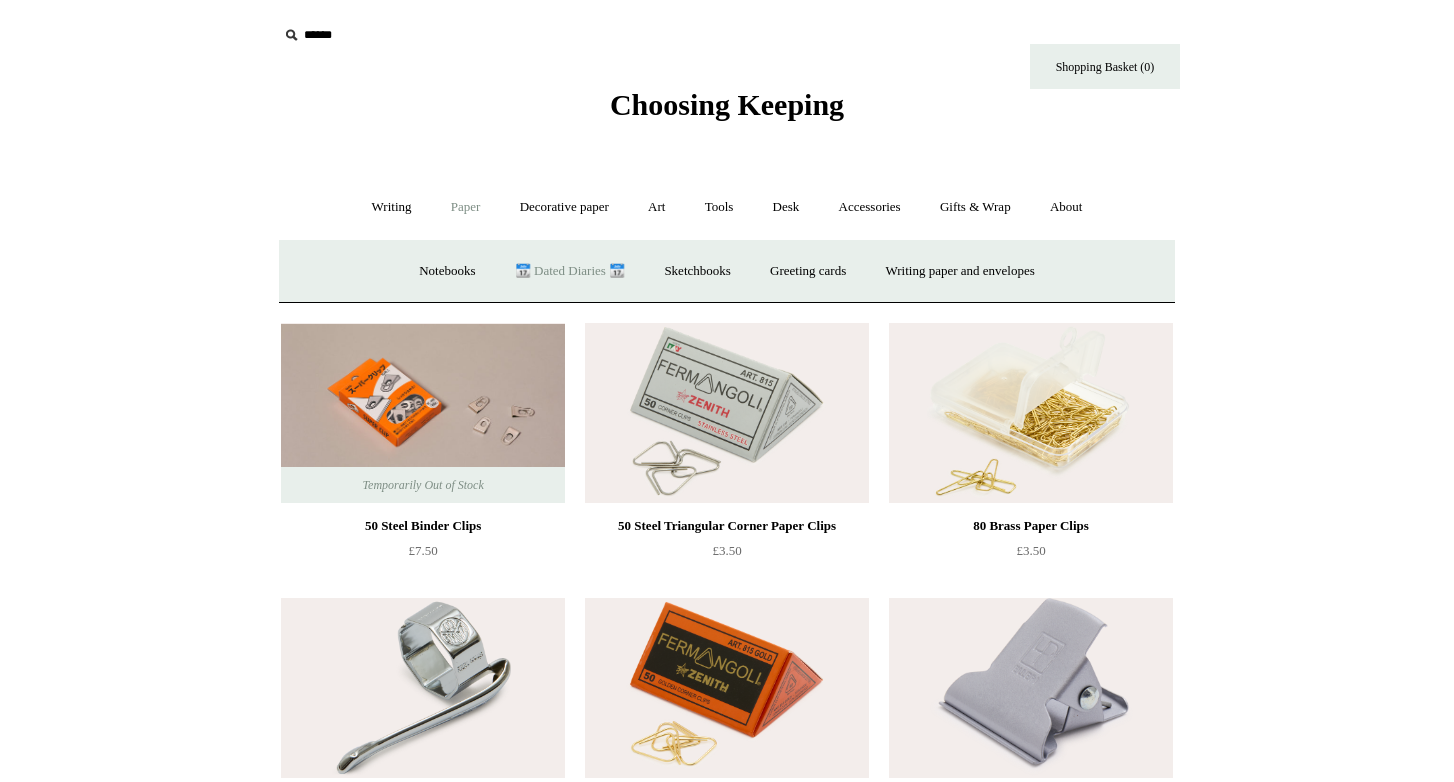 click on "📆 Dated Diaries 📆" at bounding box center (570, 271) 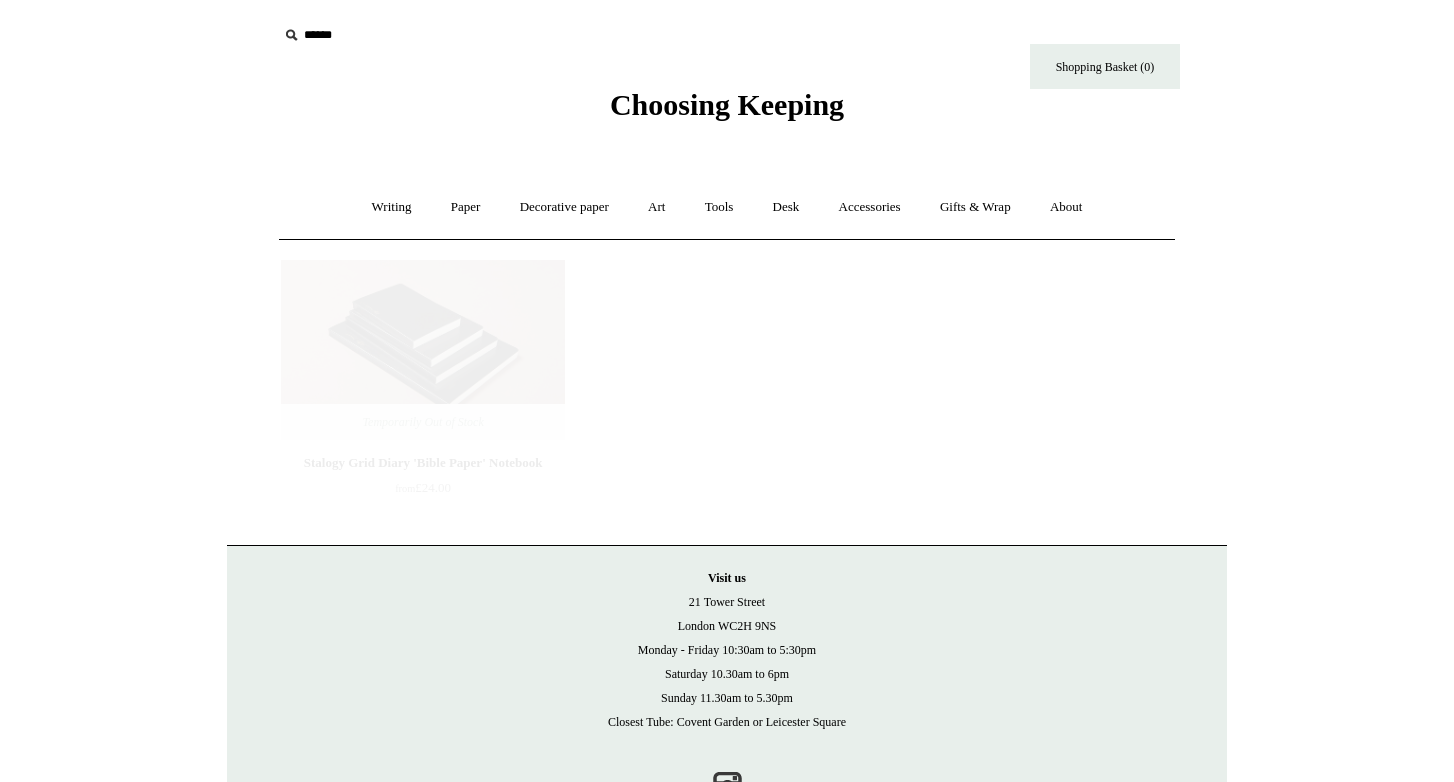 scroll, scrollTop: 0, scrollLeft: 0, axis: both 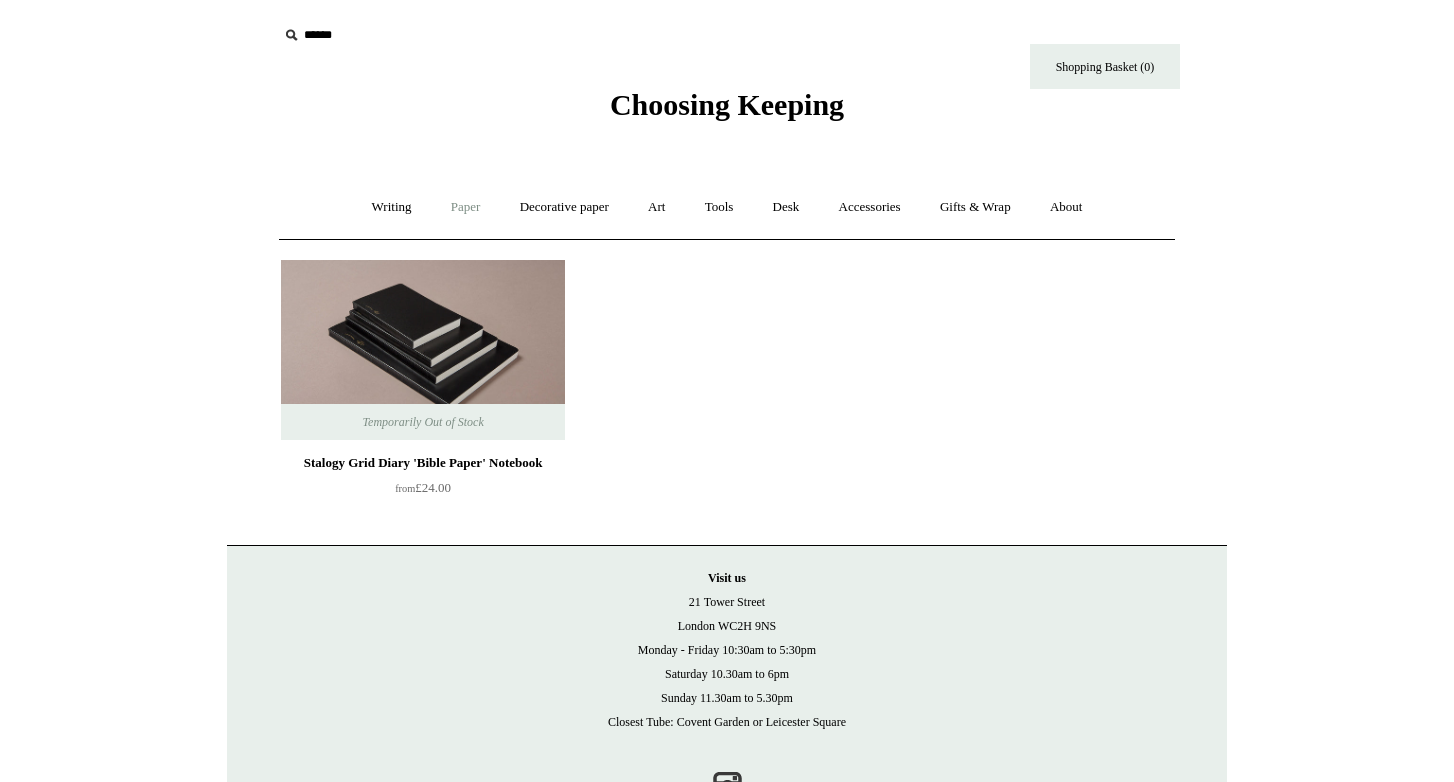 click on "Paper +" at bounding box center (466, 207) 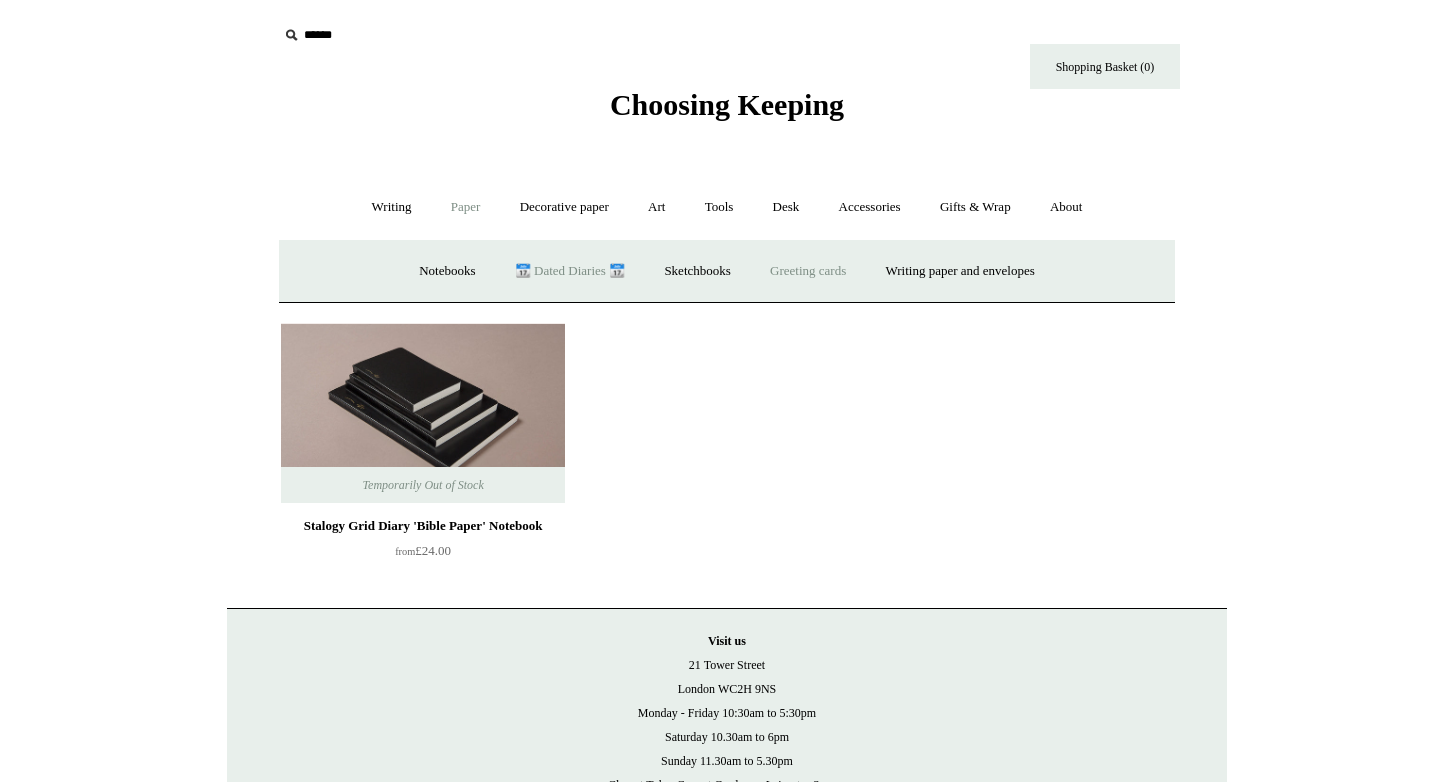click on "Greeting cards +" at bounding box center (808, 271) 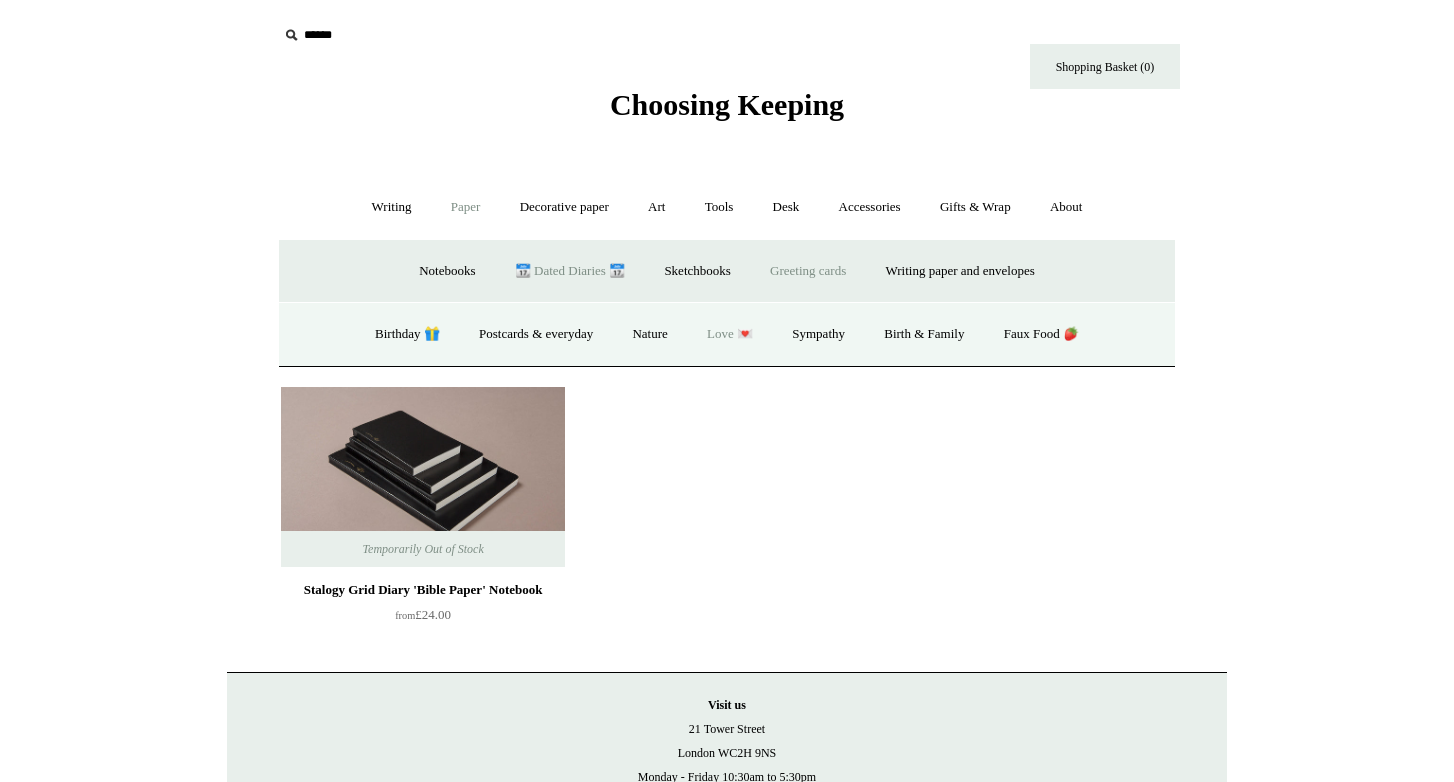 click on "Love 💌" at bounding box center [730, 334] 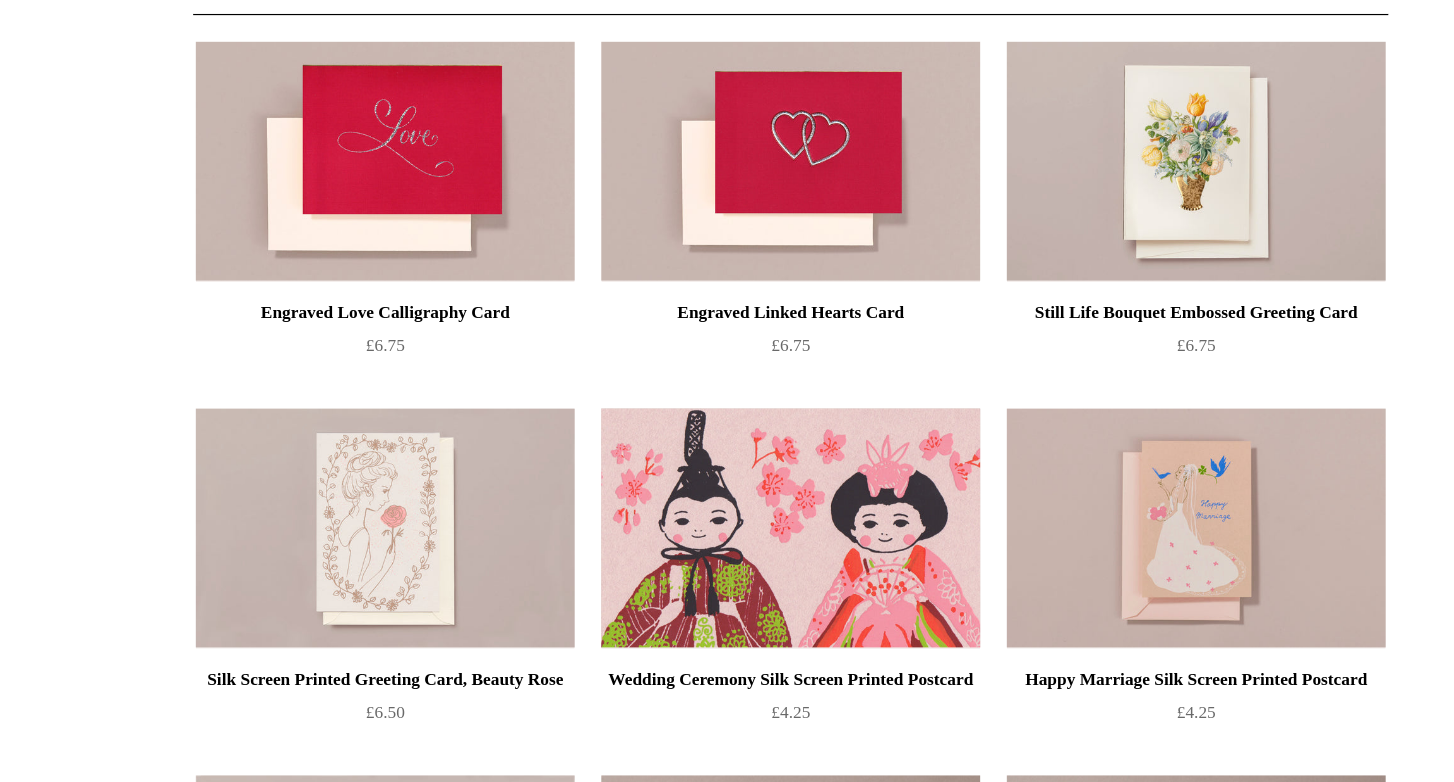 scroll, scrollTop: 0, scrollLeft: 0, axis: both 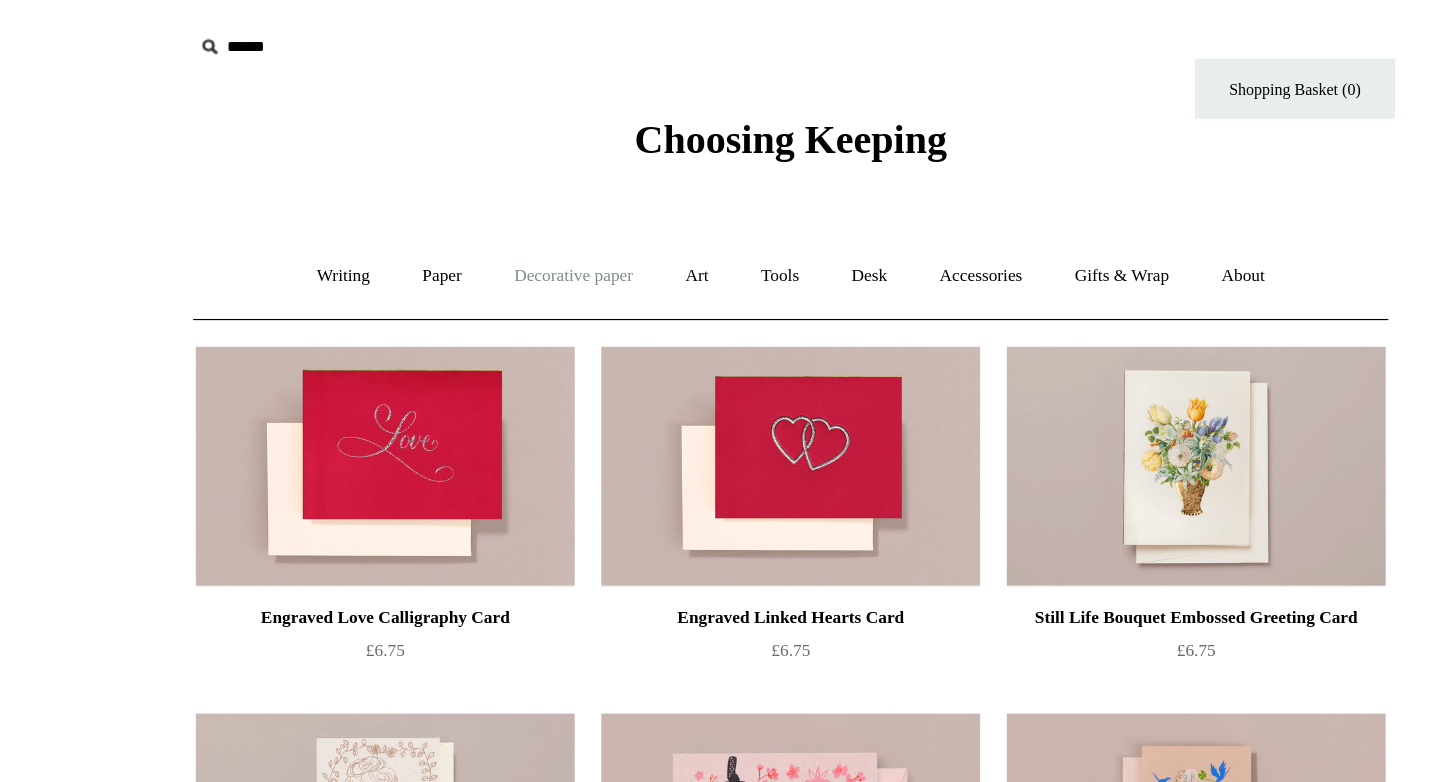 click on "Decorative paper +" at bounding box center [564, 207] 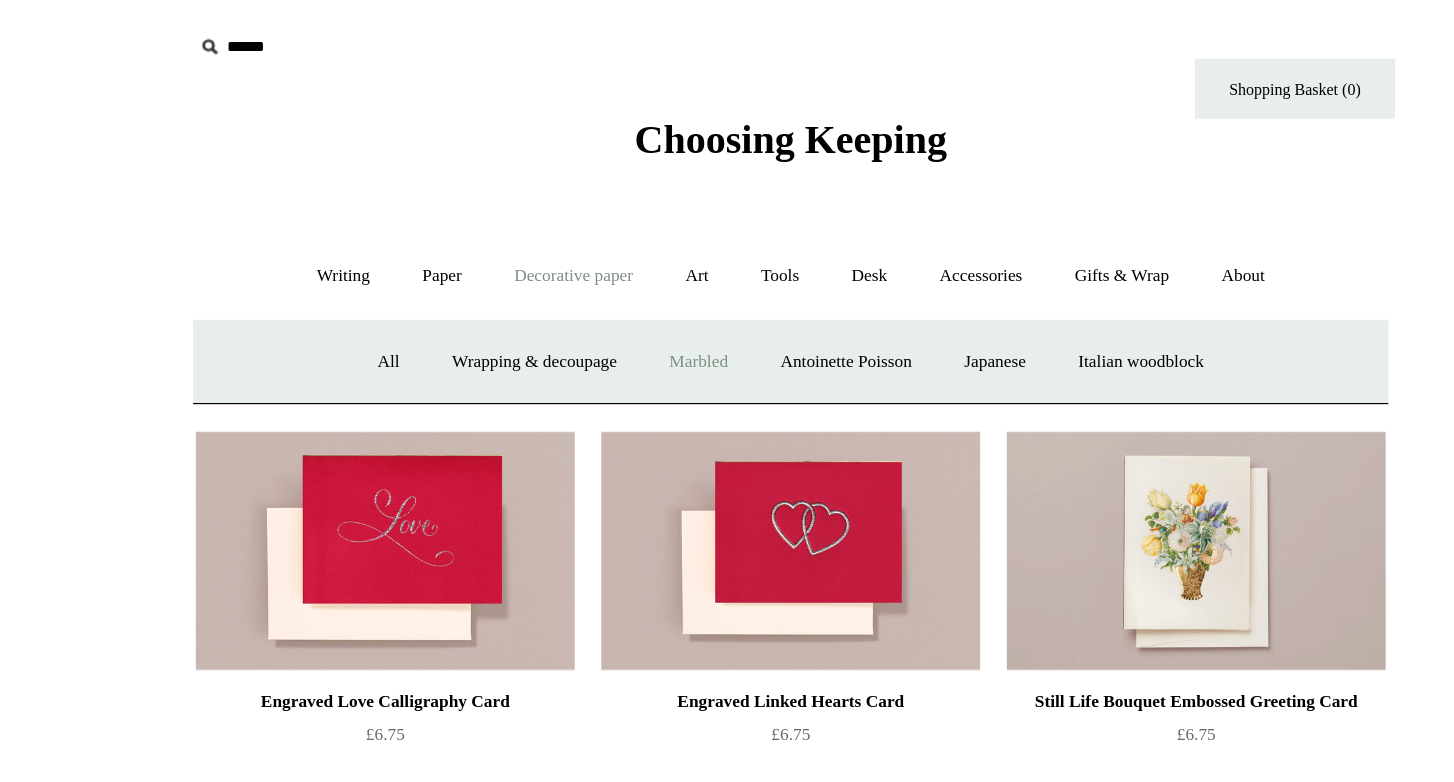 click on "Marbled" at bounding box center (658, 271) 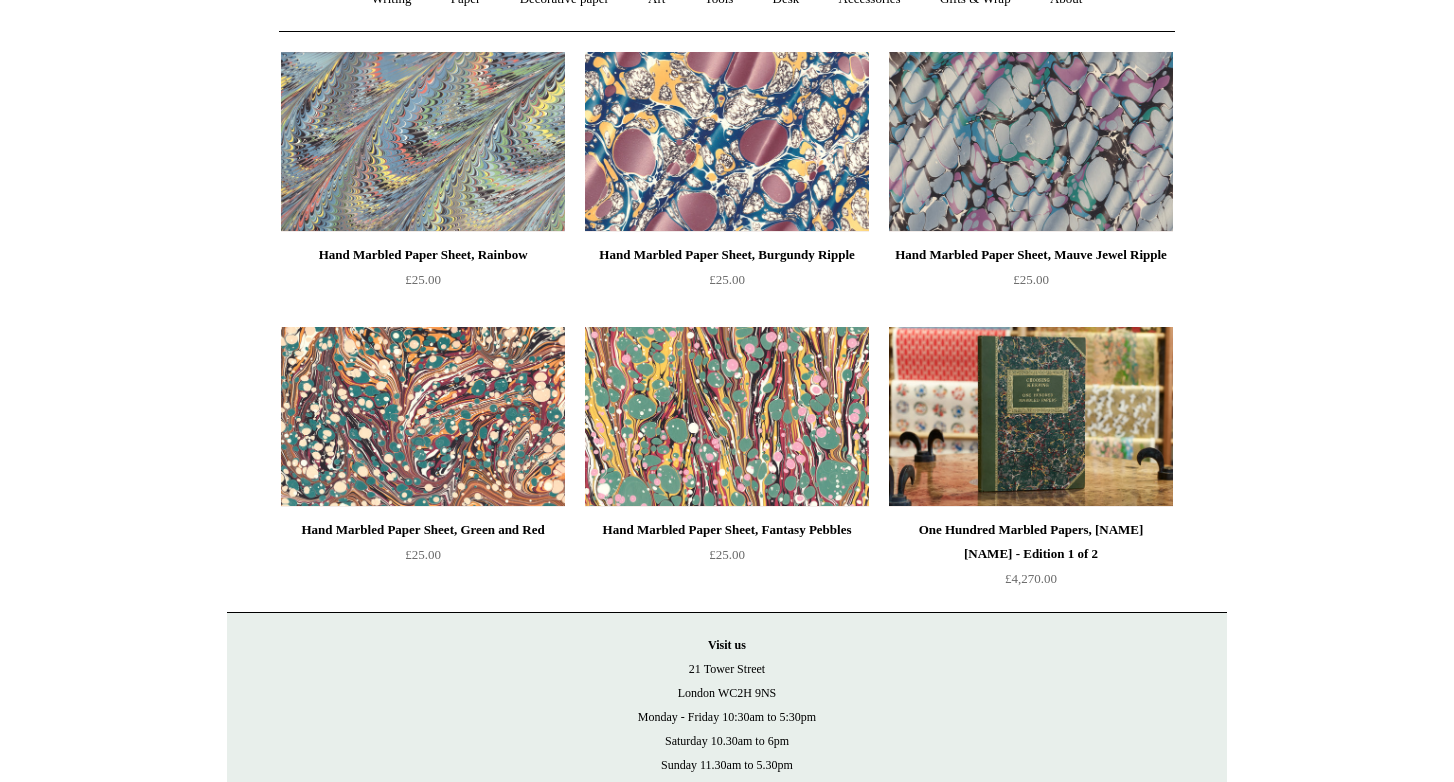 scroll, scrollTop: 0, scrollLeft: 0, axis: both 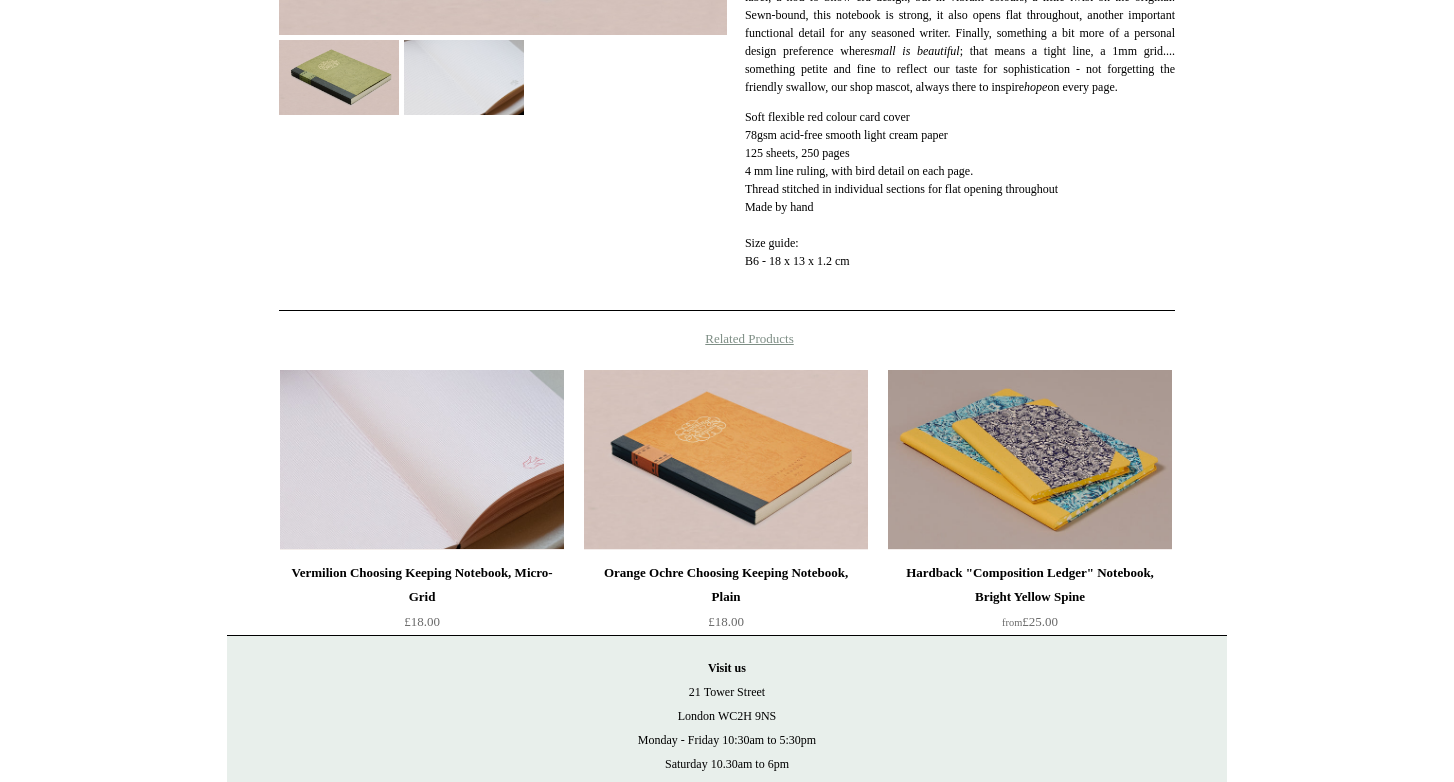 click at bounding box center (422, 460) 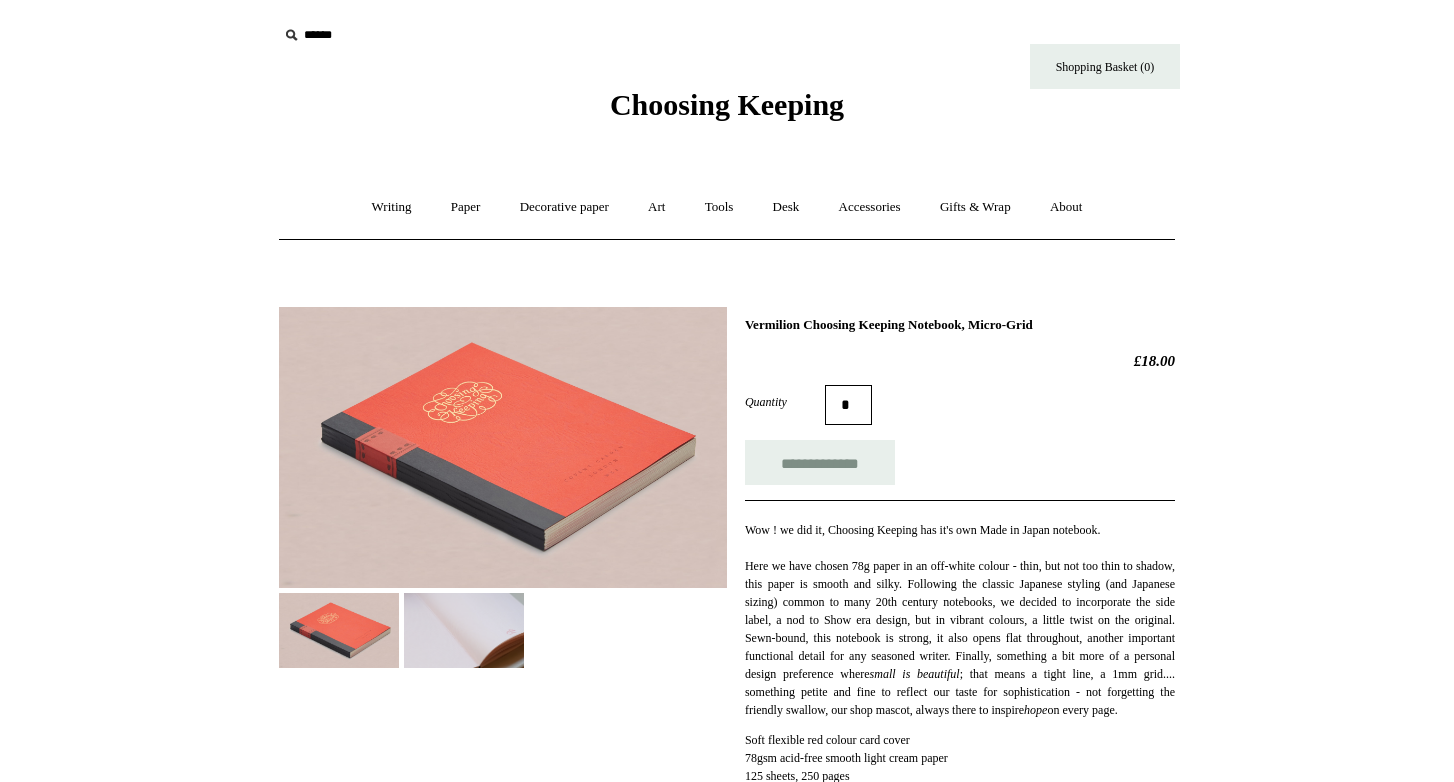 scroll, scrollTop: 0, scrollLeft: 0, axis: both 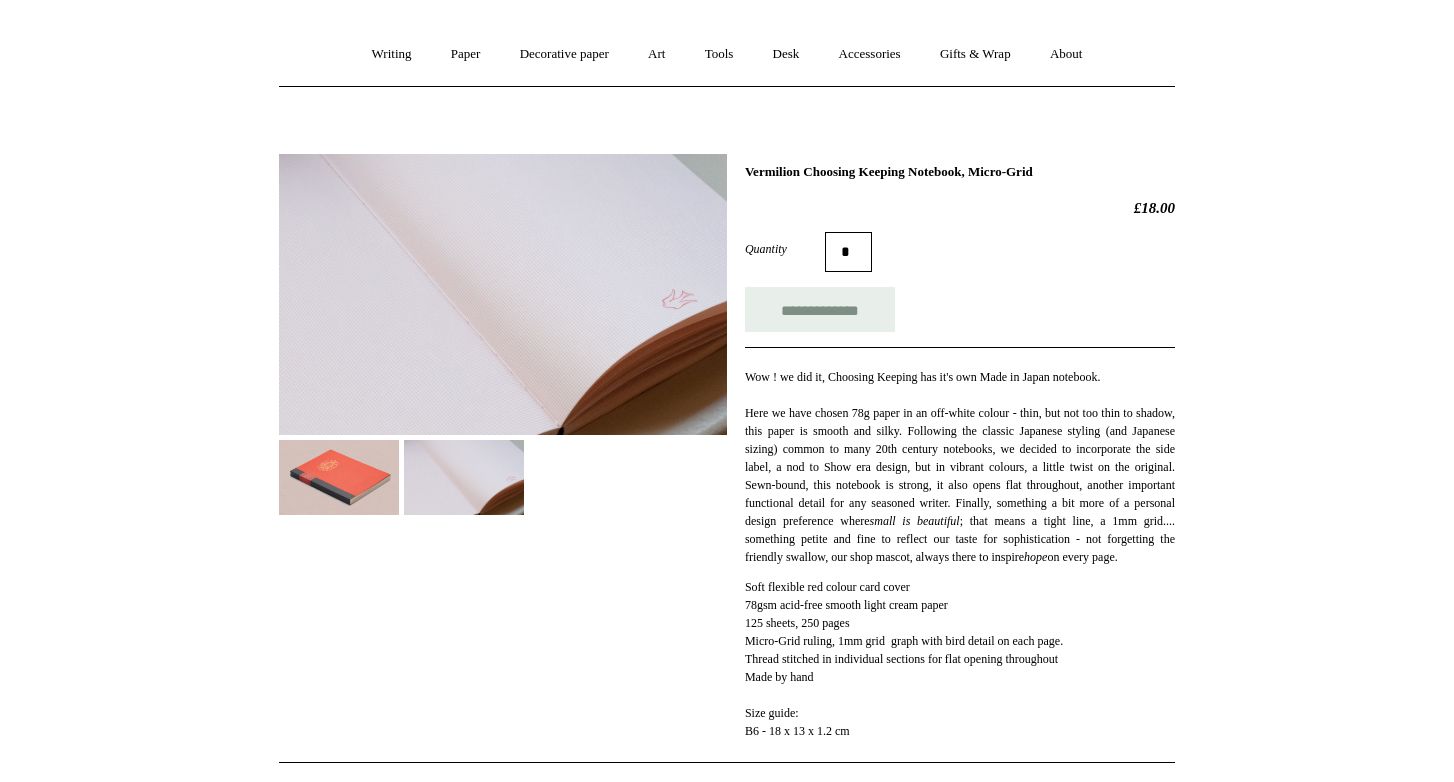 click at bounding box center [339, 477] 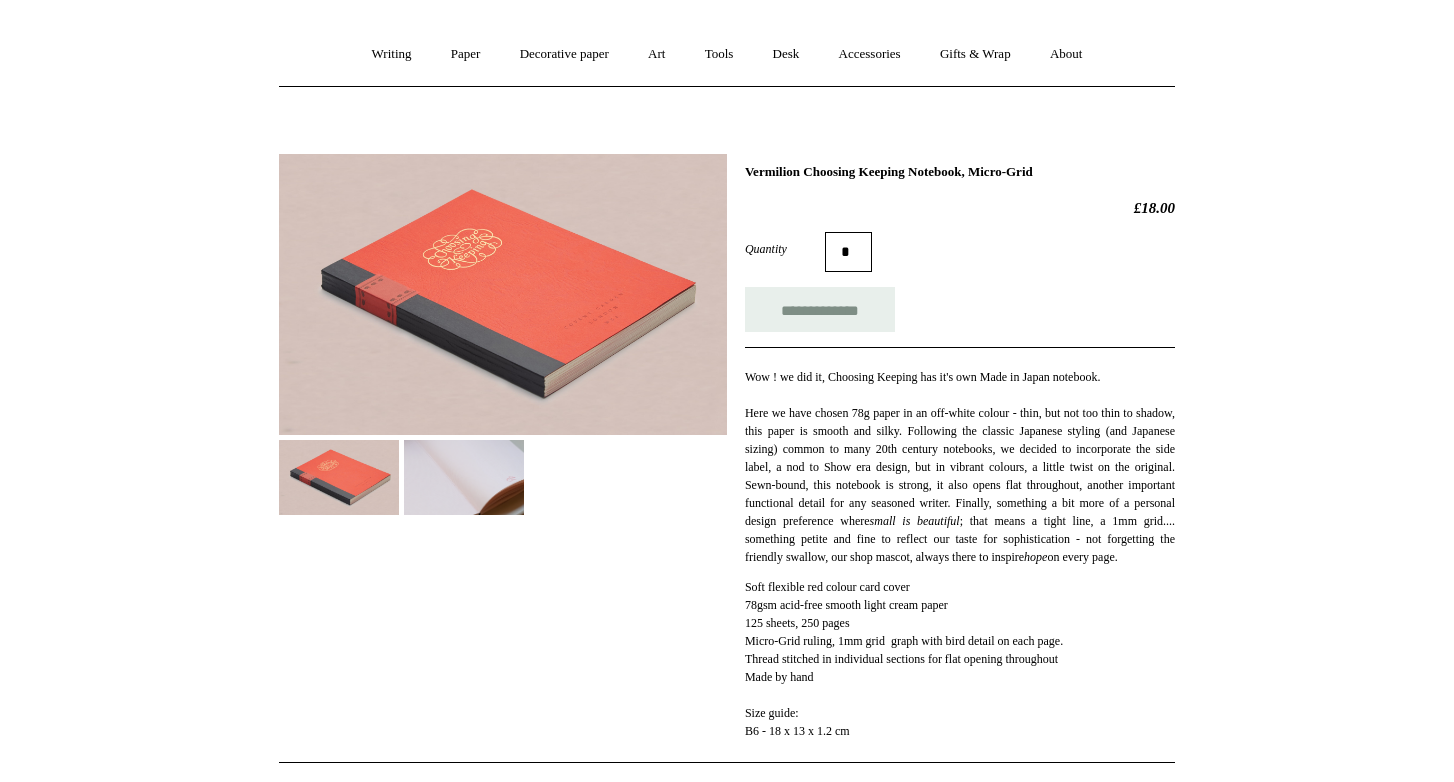 click at bounding box center (503, 294) 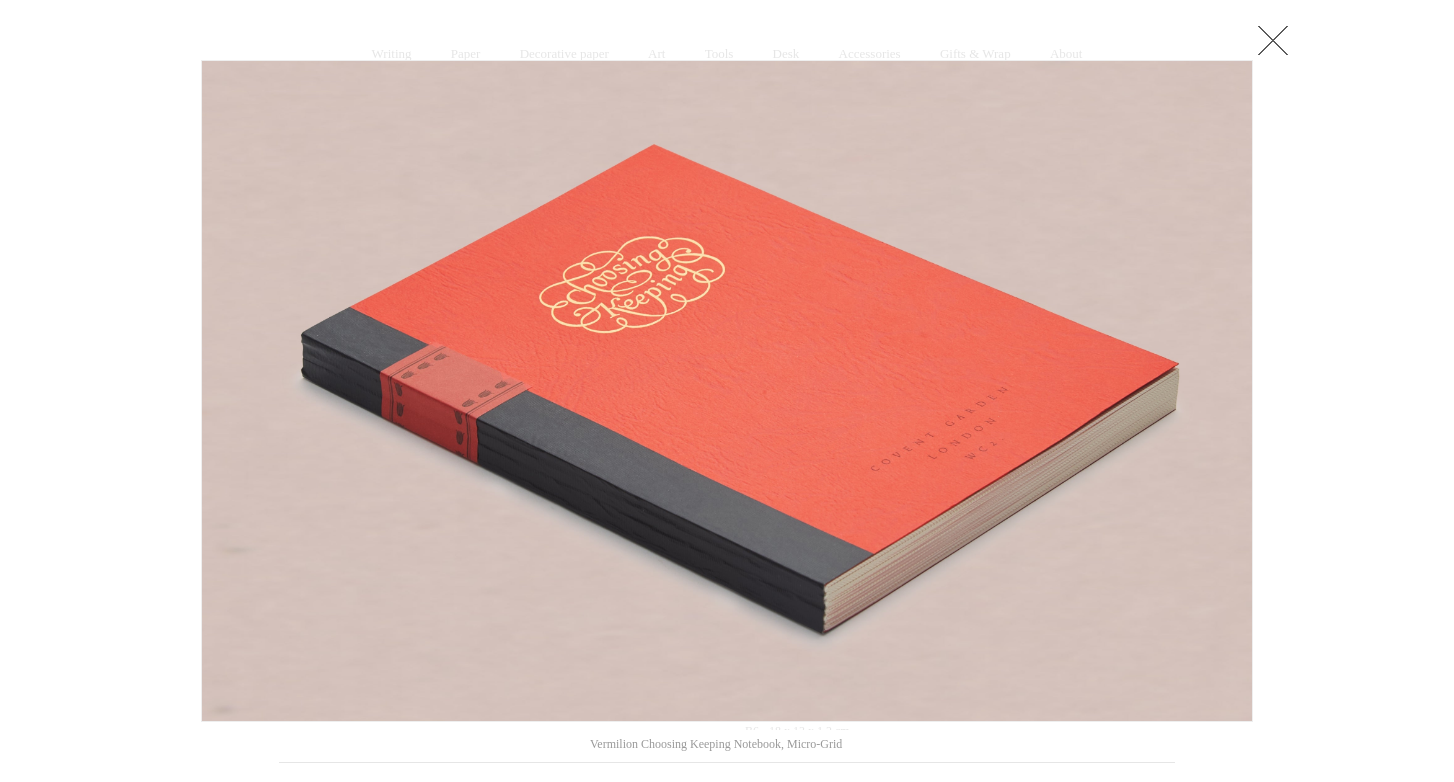 click at bounding box center (1273, 40) 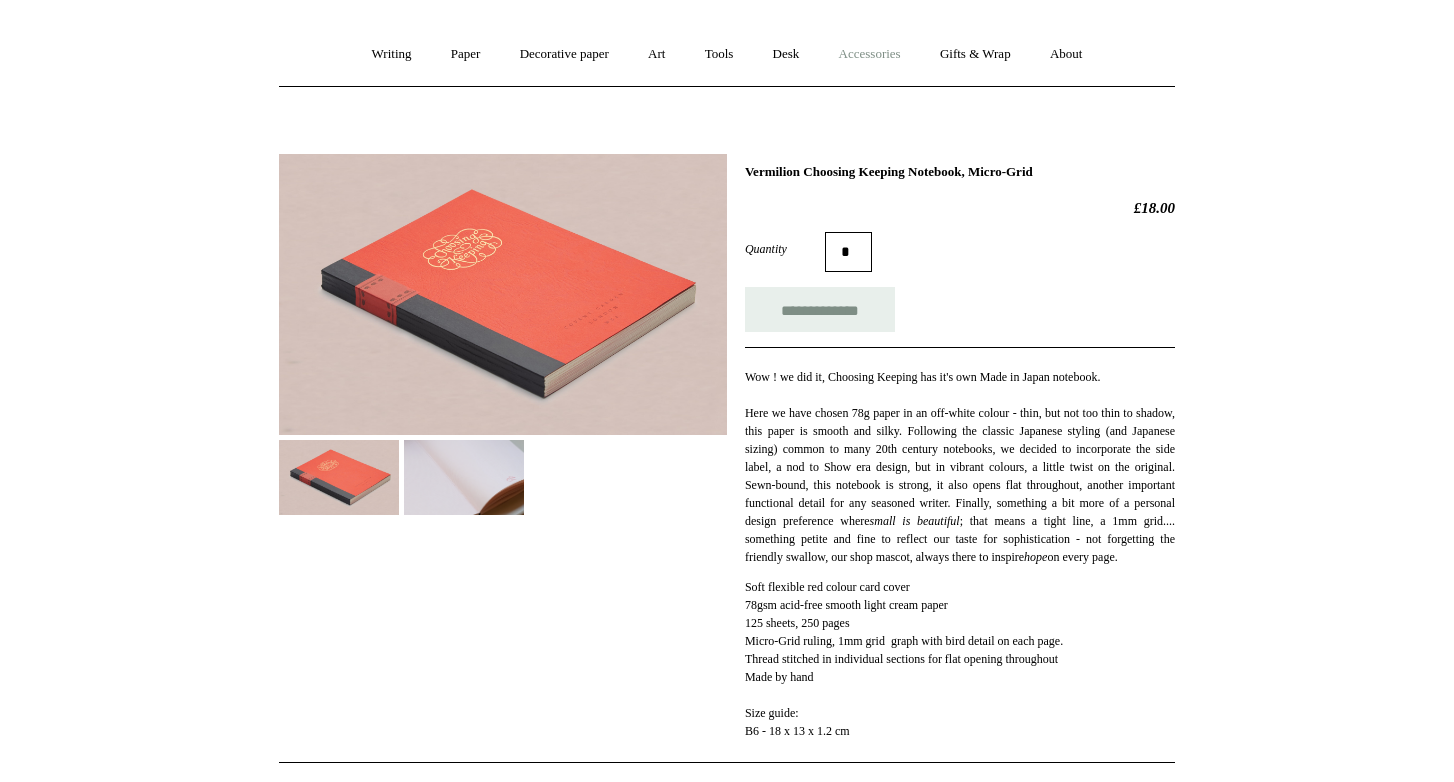 click on "Accessories +" at bounding box center [870, 54] 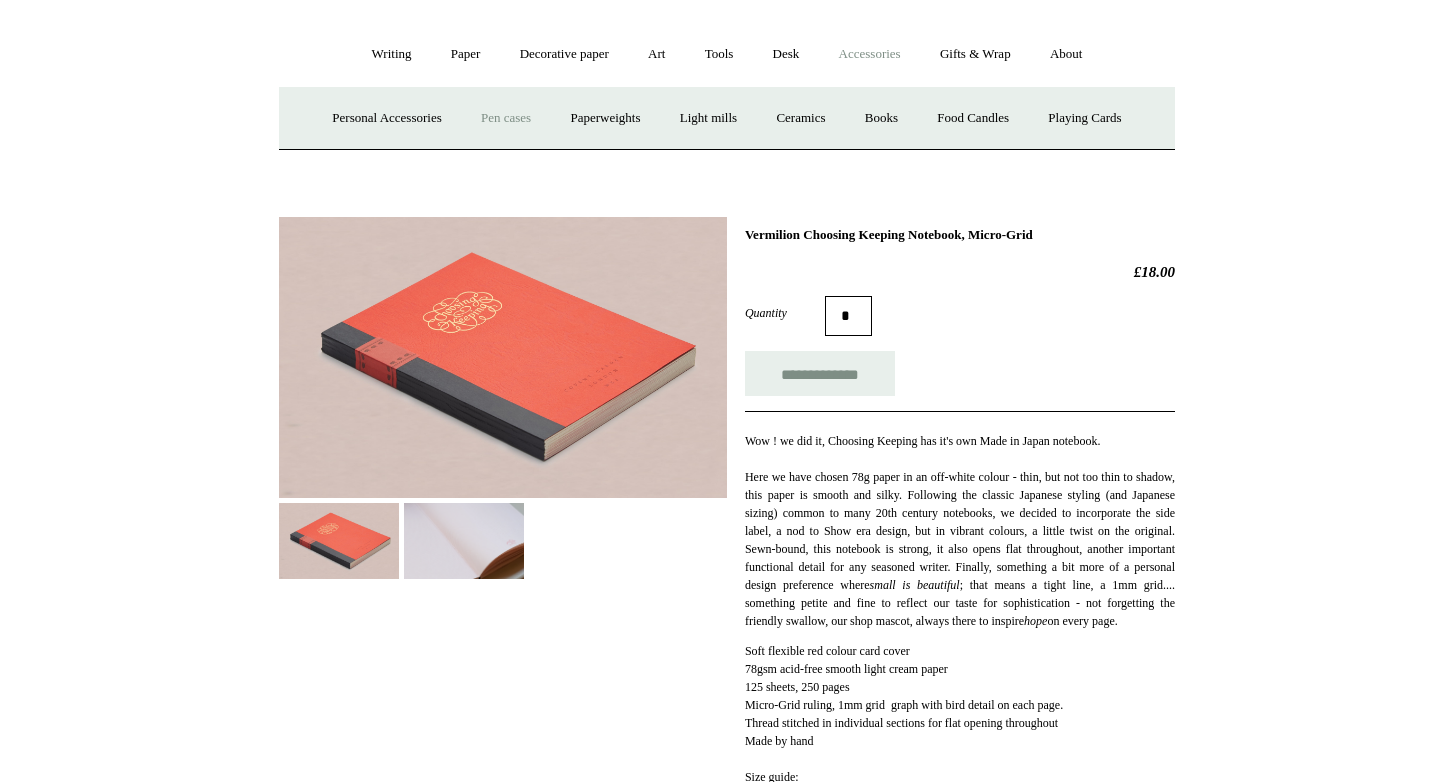 click on "Pen cases" at bounding box center (506, 118) 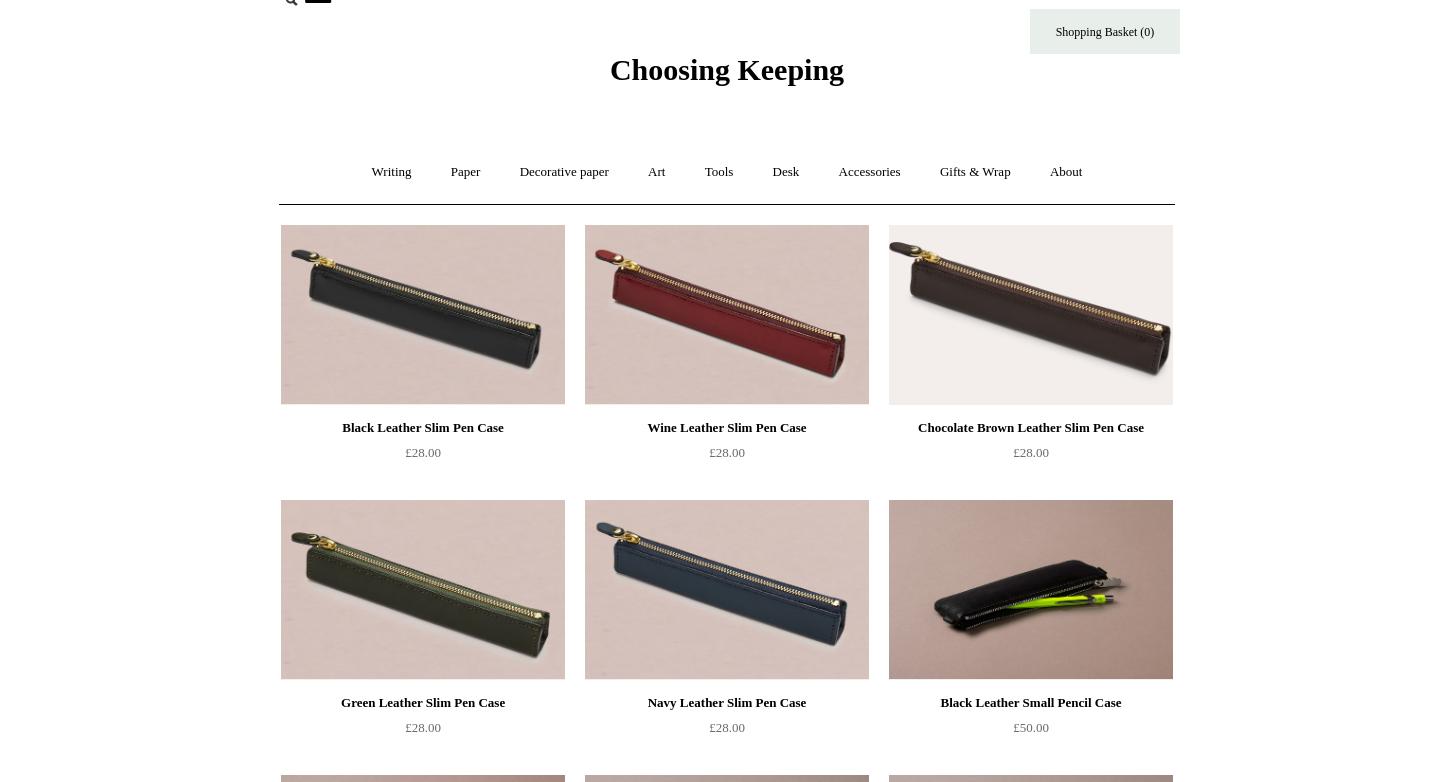 scroll, scrollTop: 0, scrollLeft: 0, axis: both 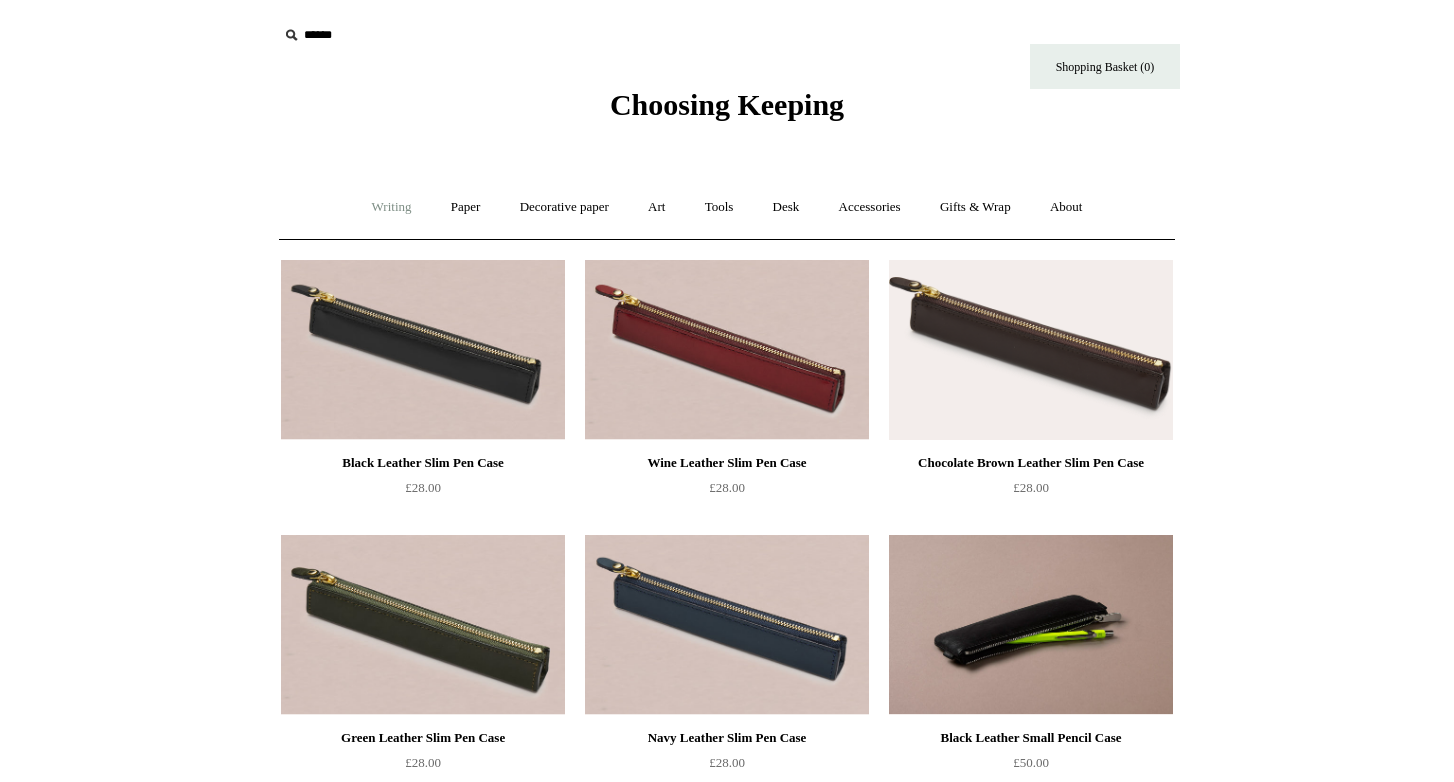 click on "Writing +" at bounding box center (392, 207) 